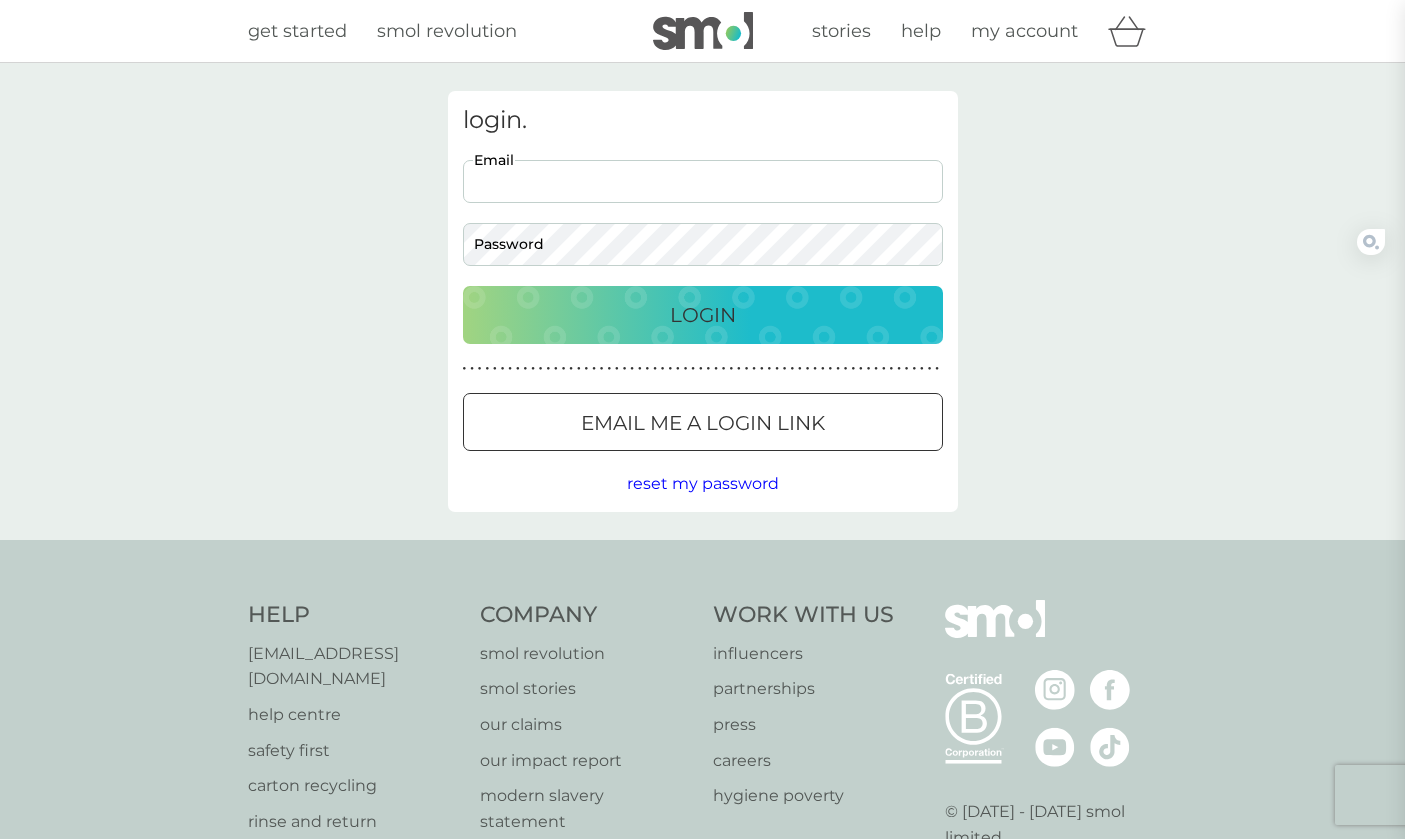 scroll, scrollTop: 0, scrollLeft: 0, axis: both 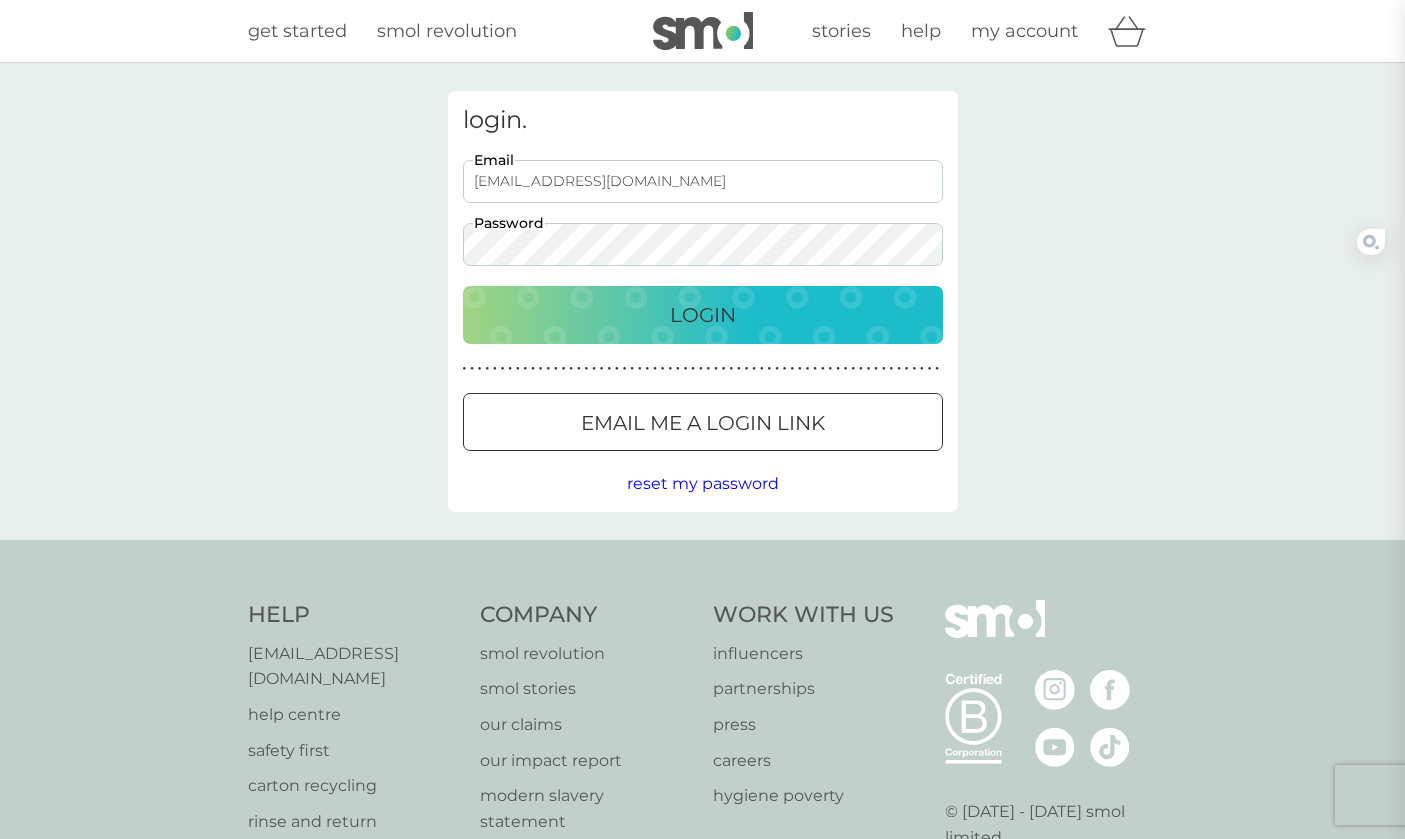 click on "Login" at bounding box center (703, 315) 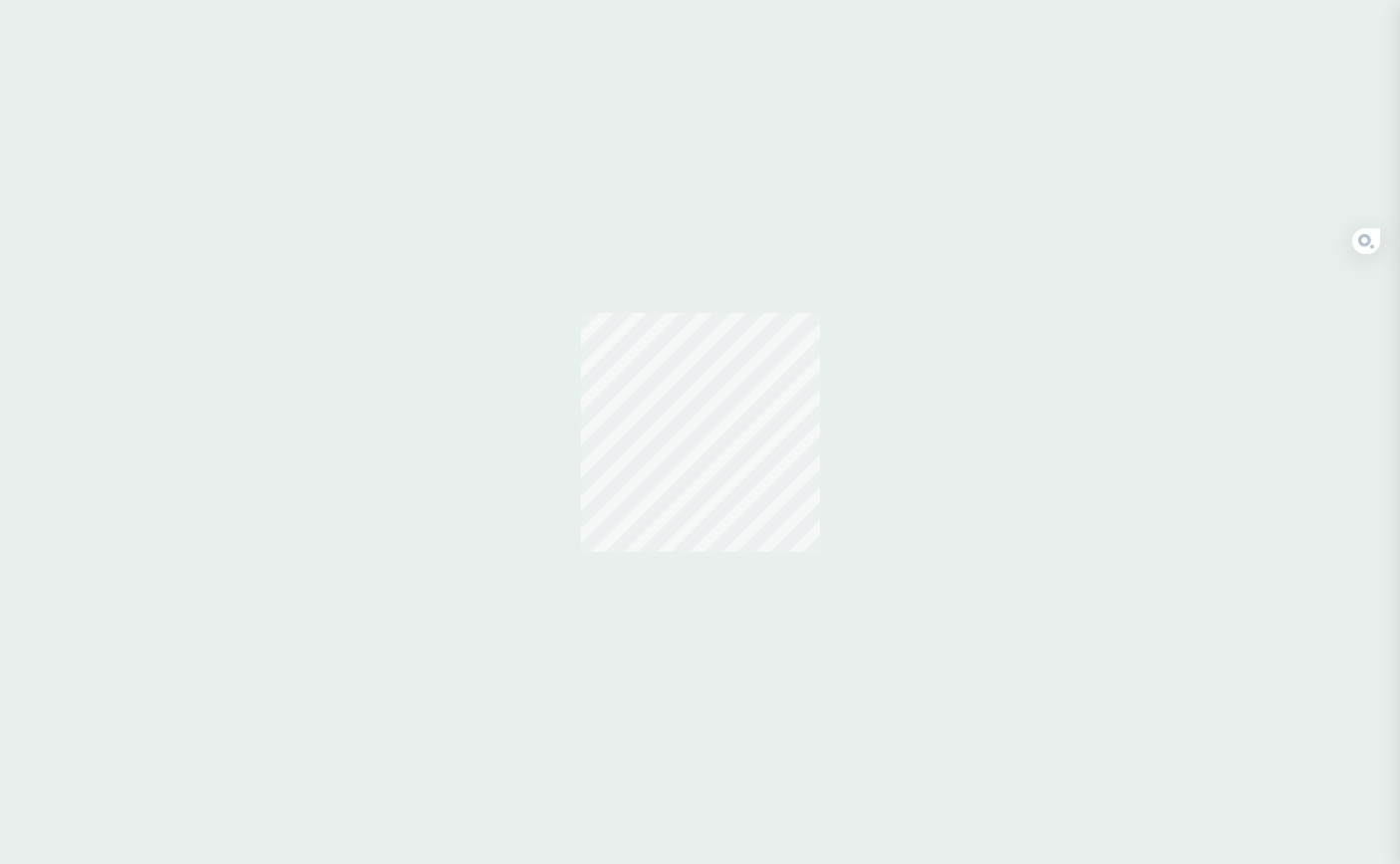 scroll, scrollTop: 0, scrollLeft: 0, axis: both 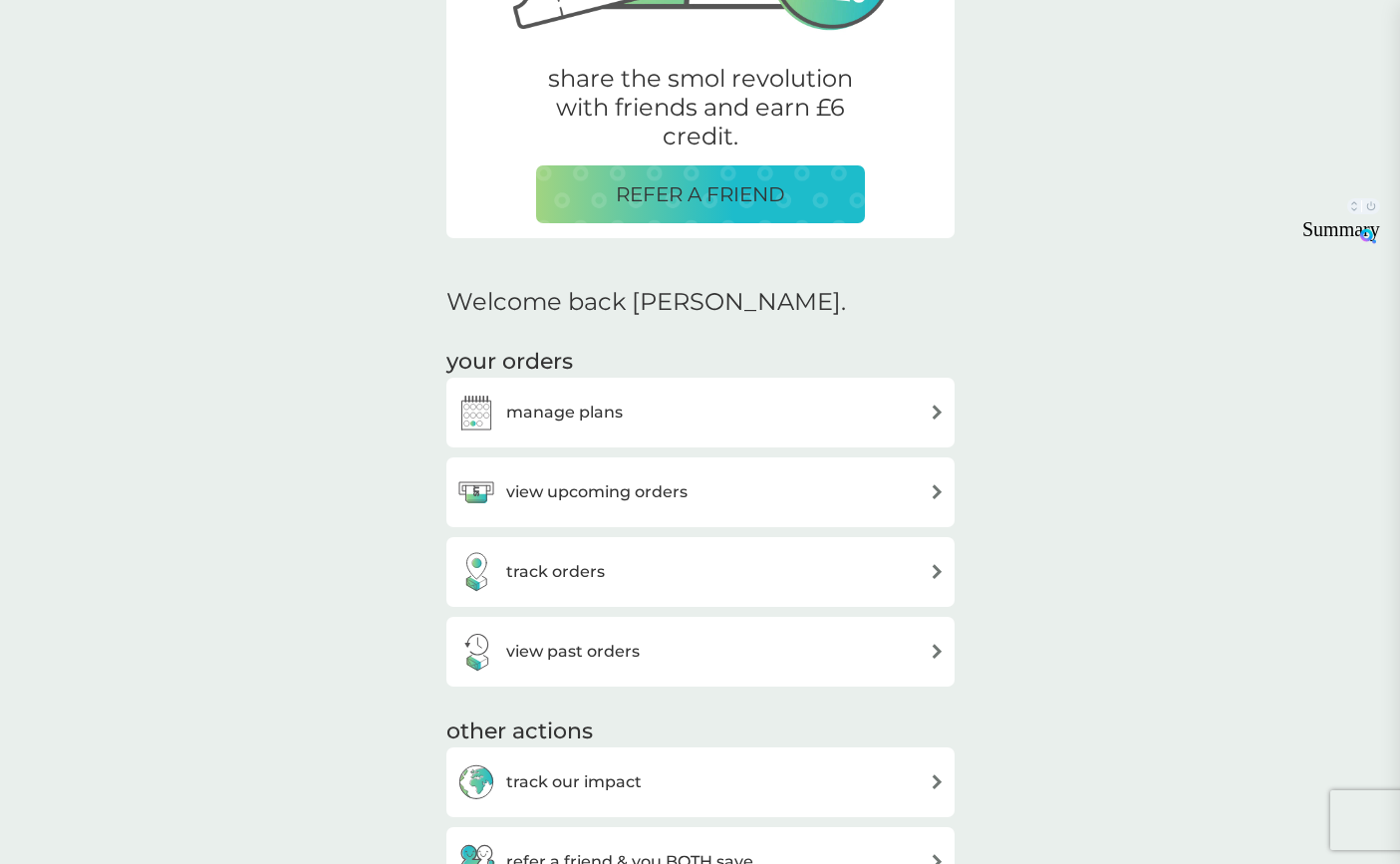 click on "manage plans" at bounding box center (564, 413) 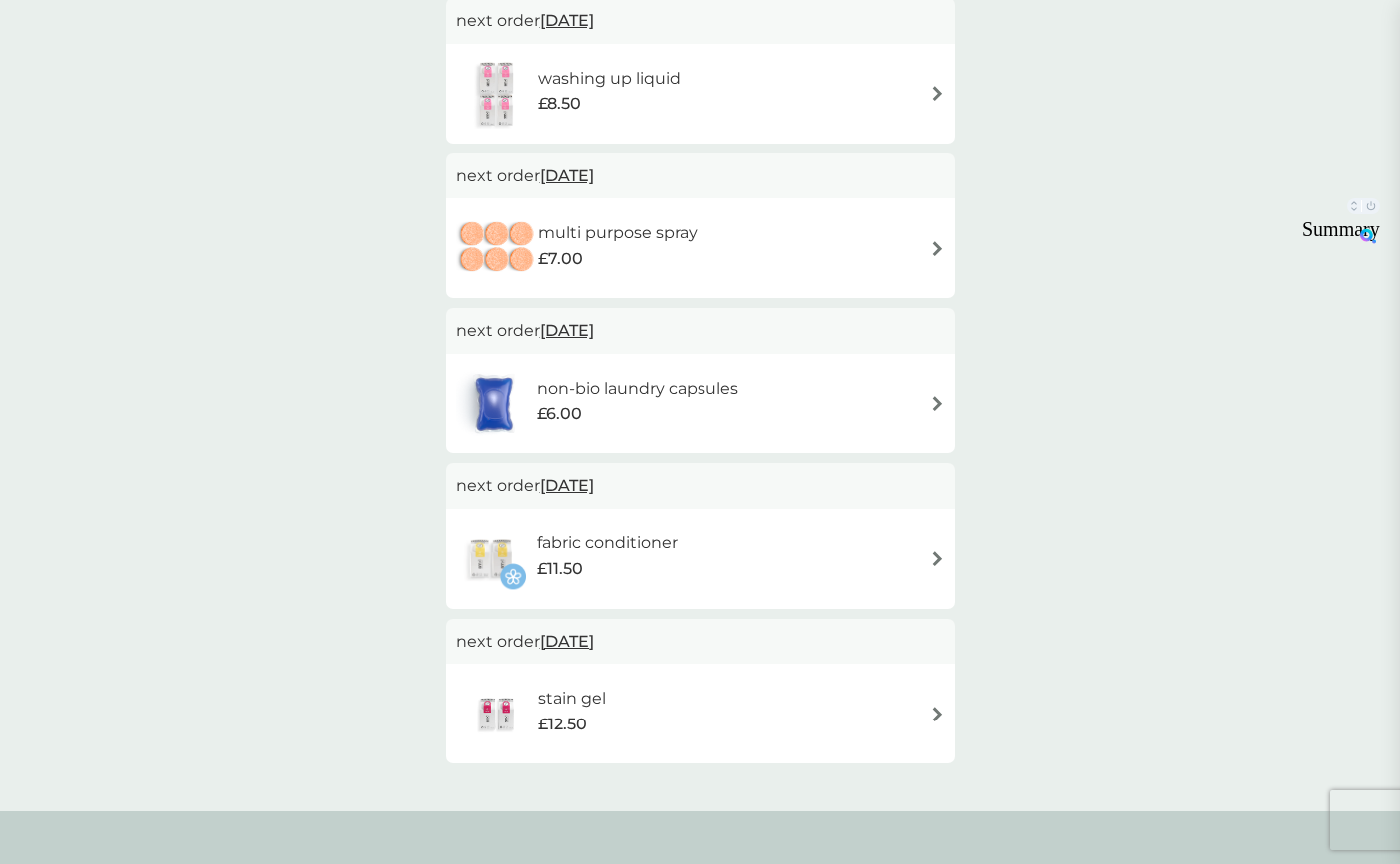 scroll, scrollTop: 0, scrollLeft: 0, axis: both 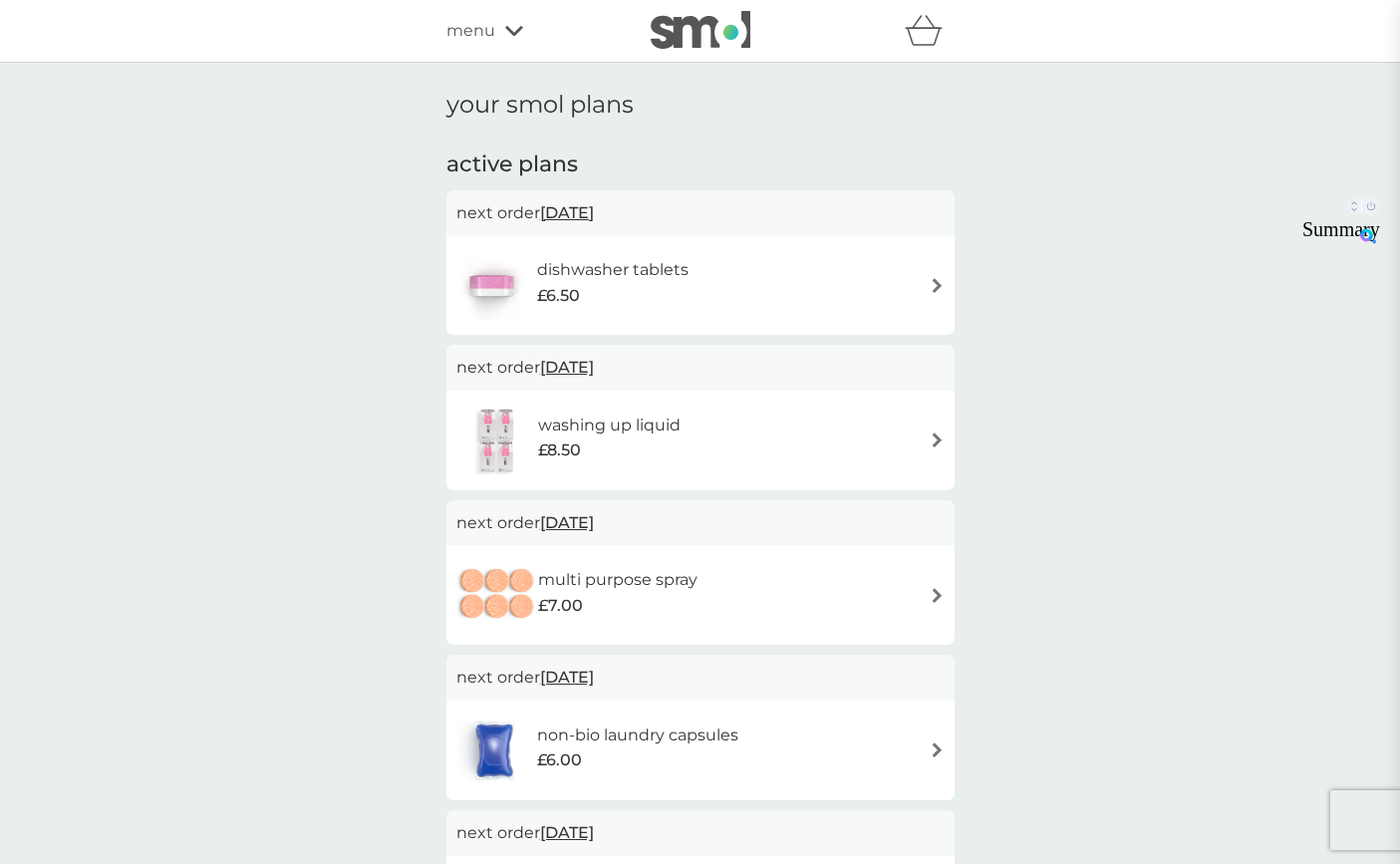click on "dishwasher tablets £6.50" at bounding box center [700, 285] 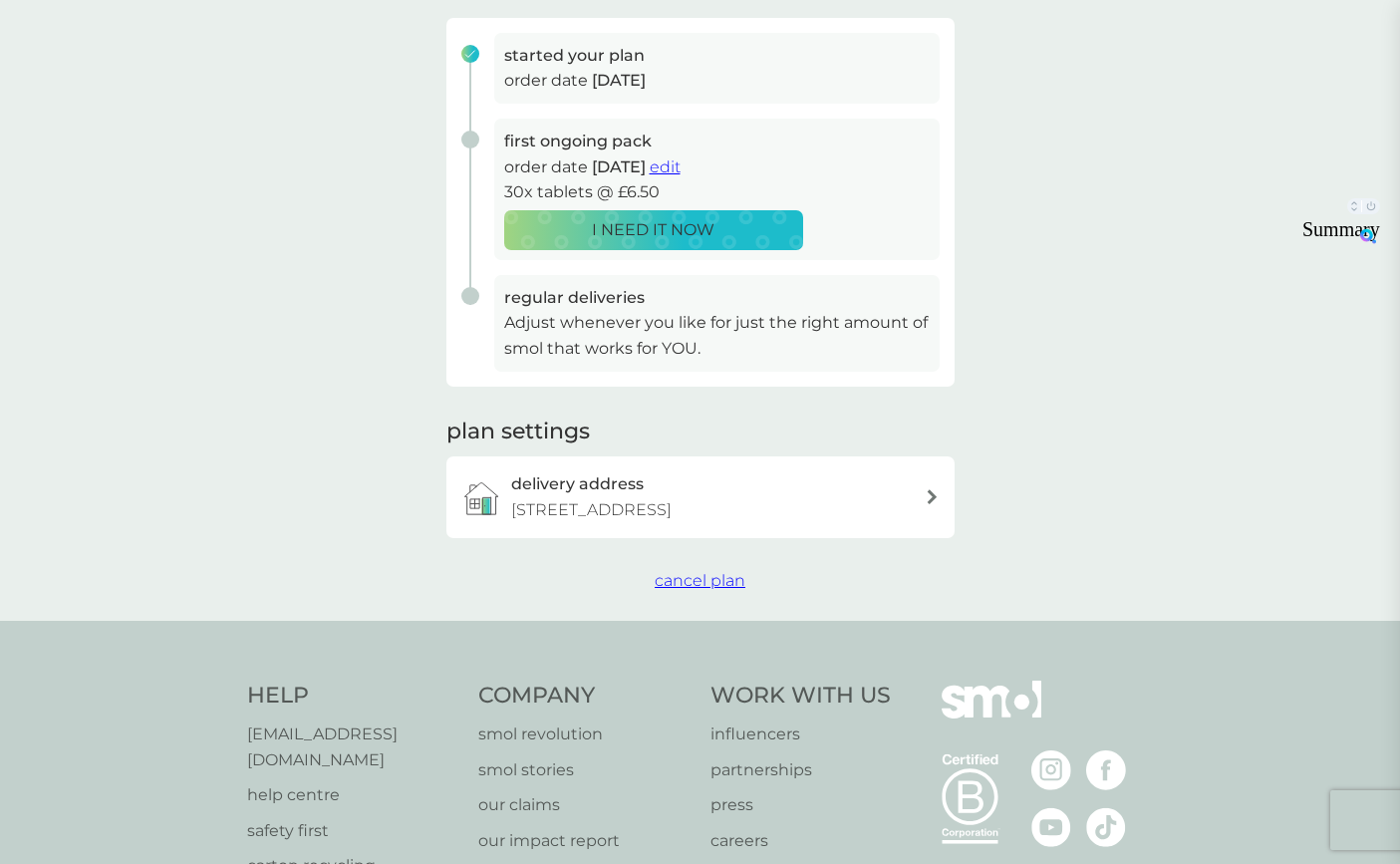 scroll, scrollTop: 356, scrollLeft: 0, axis: vertical 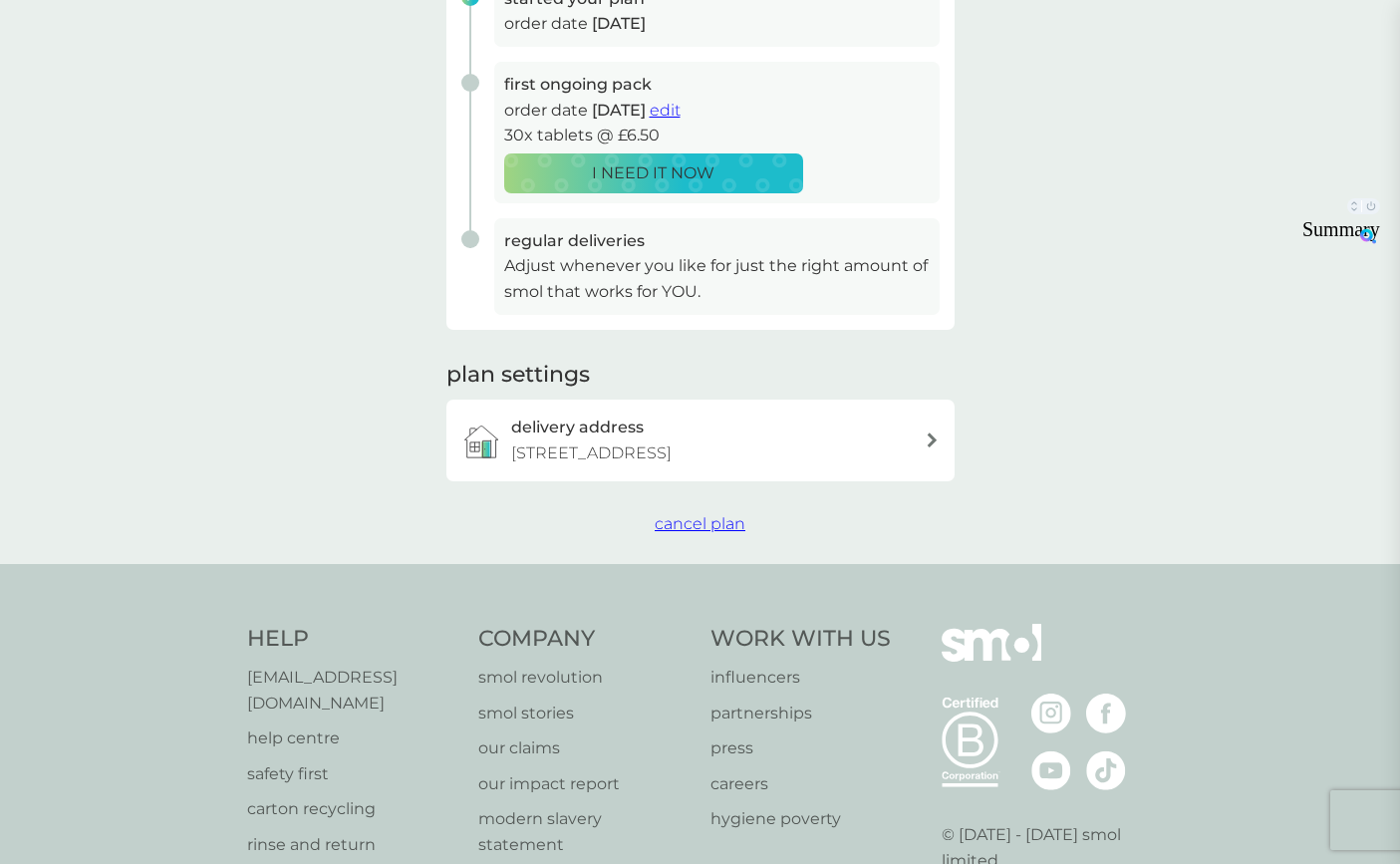 click on "cancel plan" at bounding box center [700, 523] 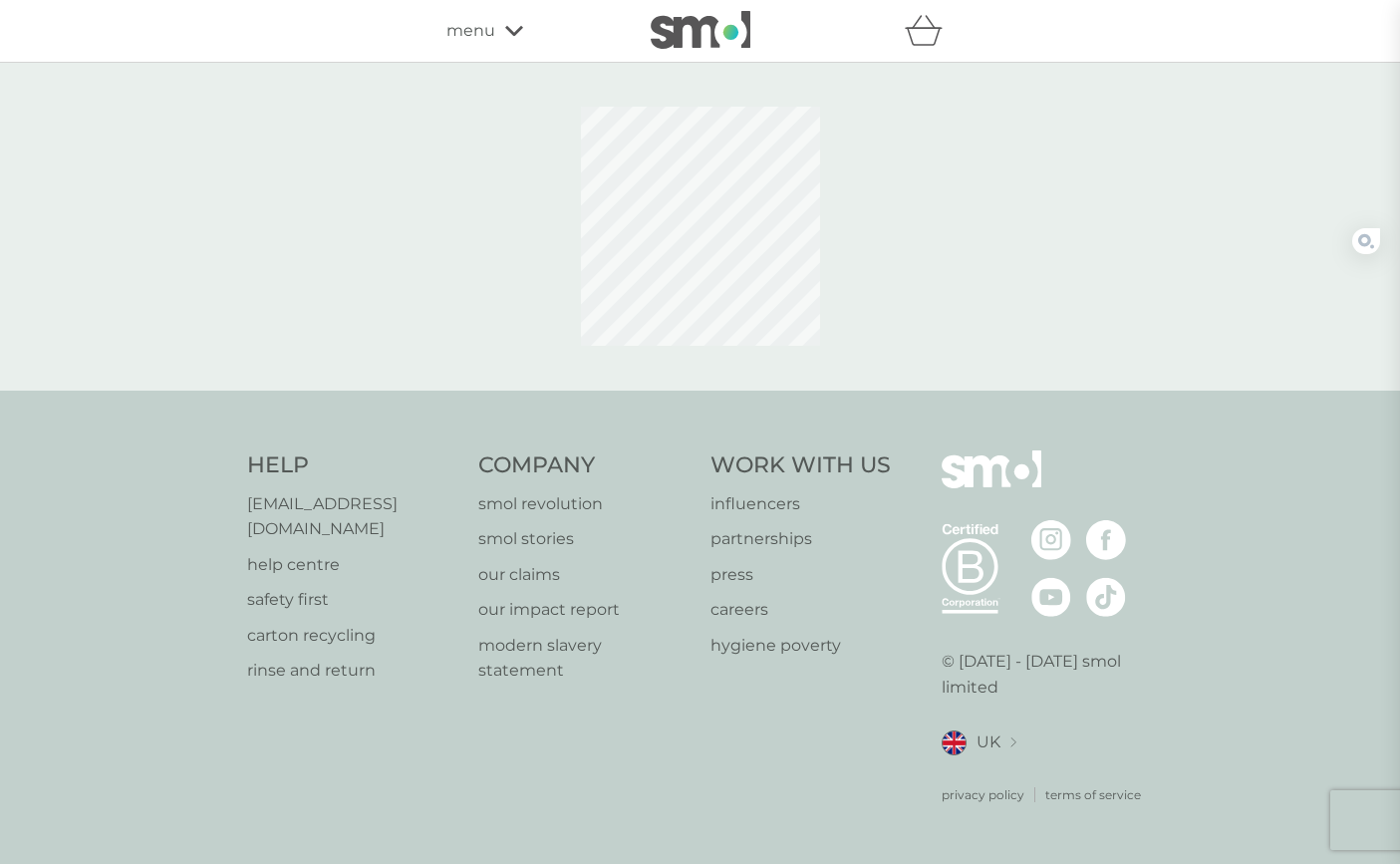 scroll, scrollTop: 0, scrollLeft: 0, axis: both 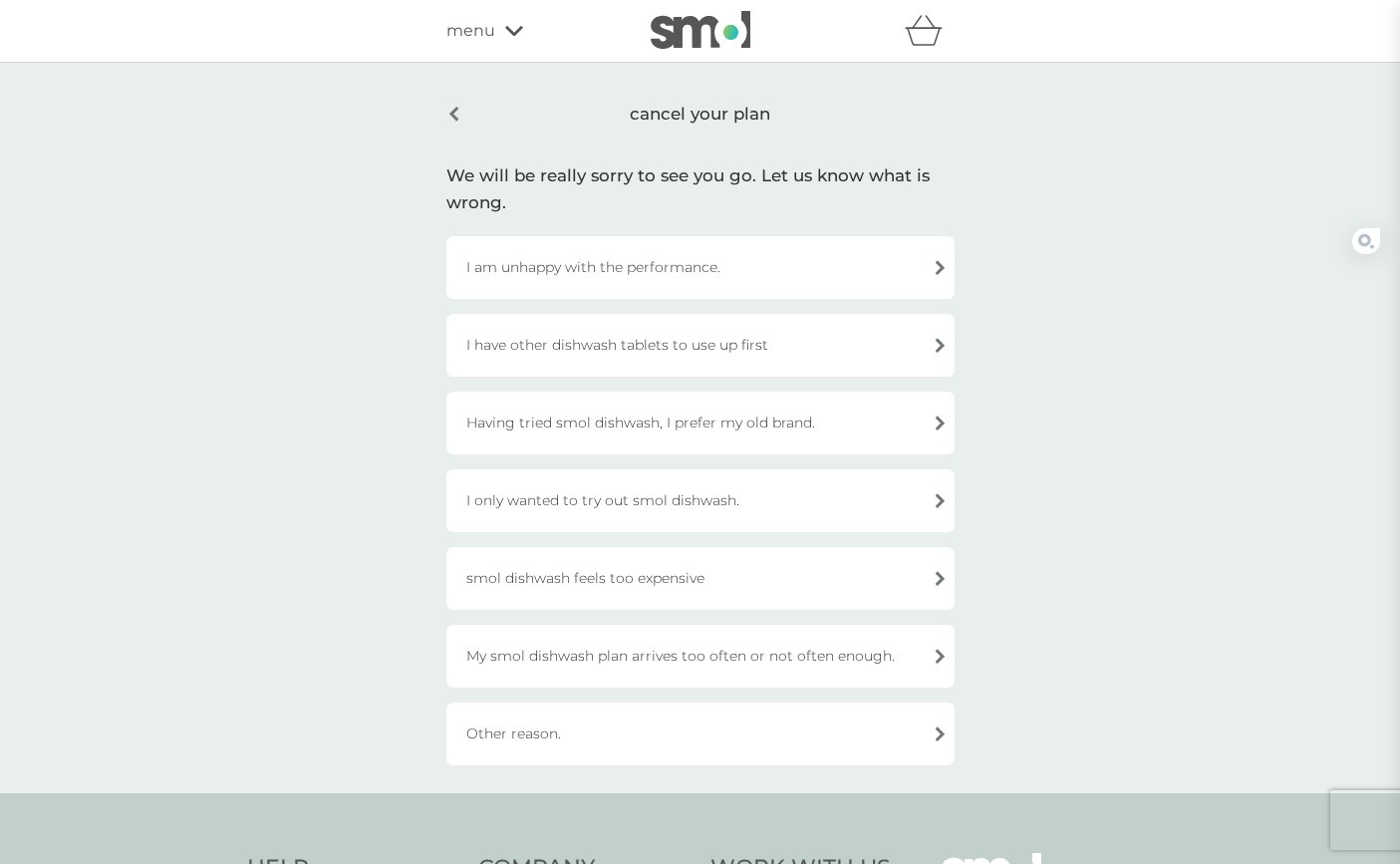 click on "Other reason." at bounding box center [700, 733] 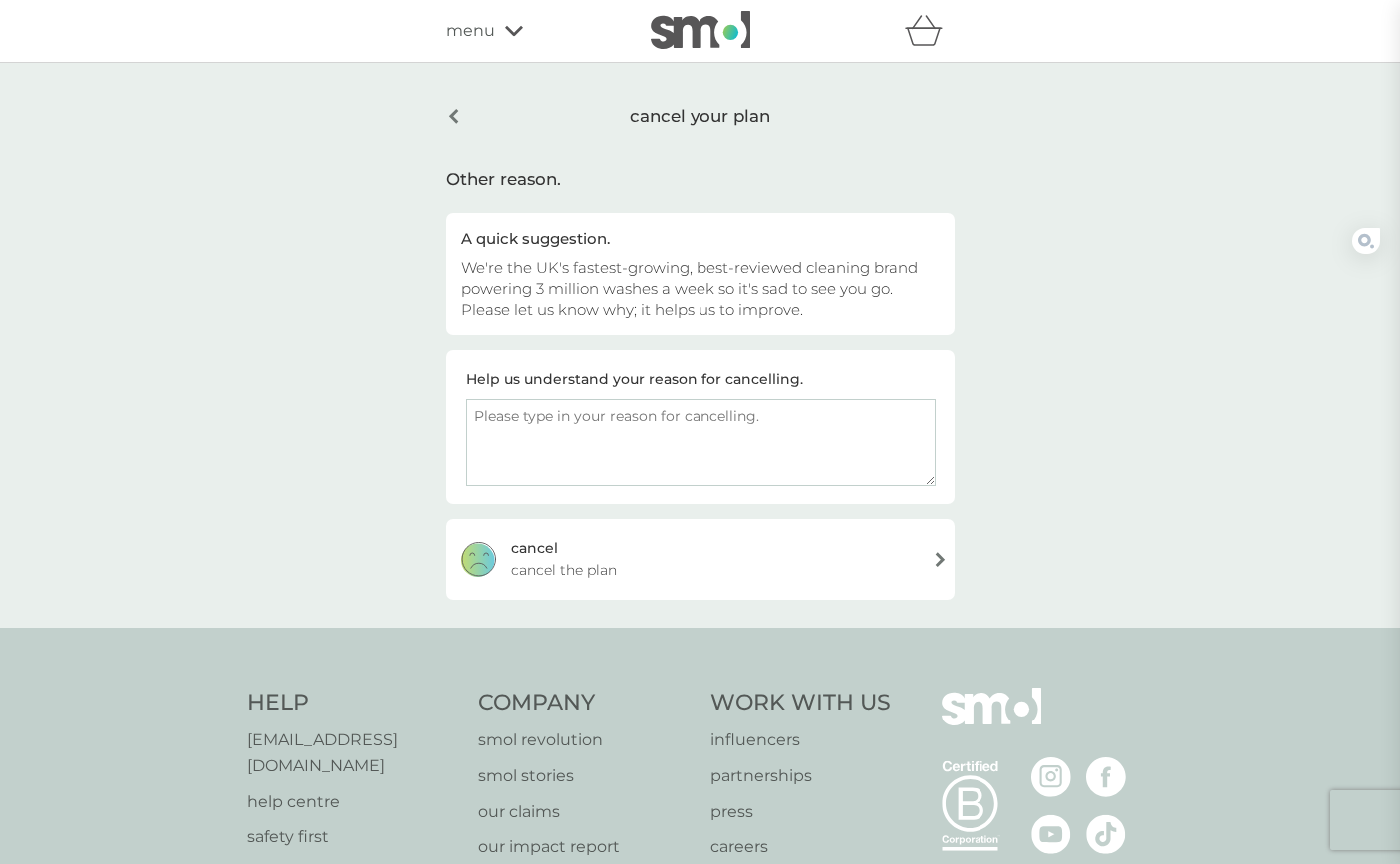 click on "[PERSON_NAME] the plan" at bounding box center [700, 559] 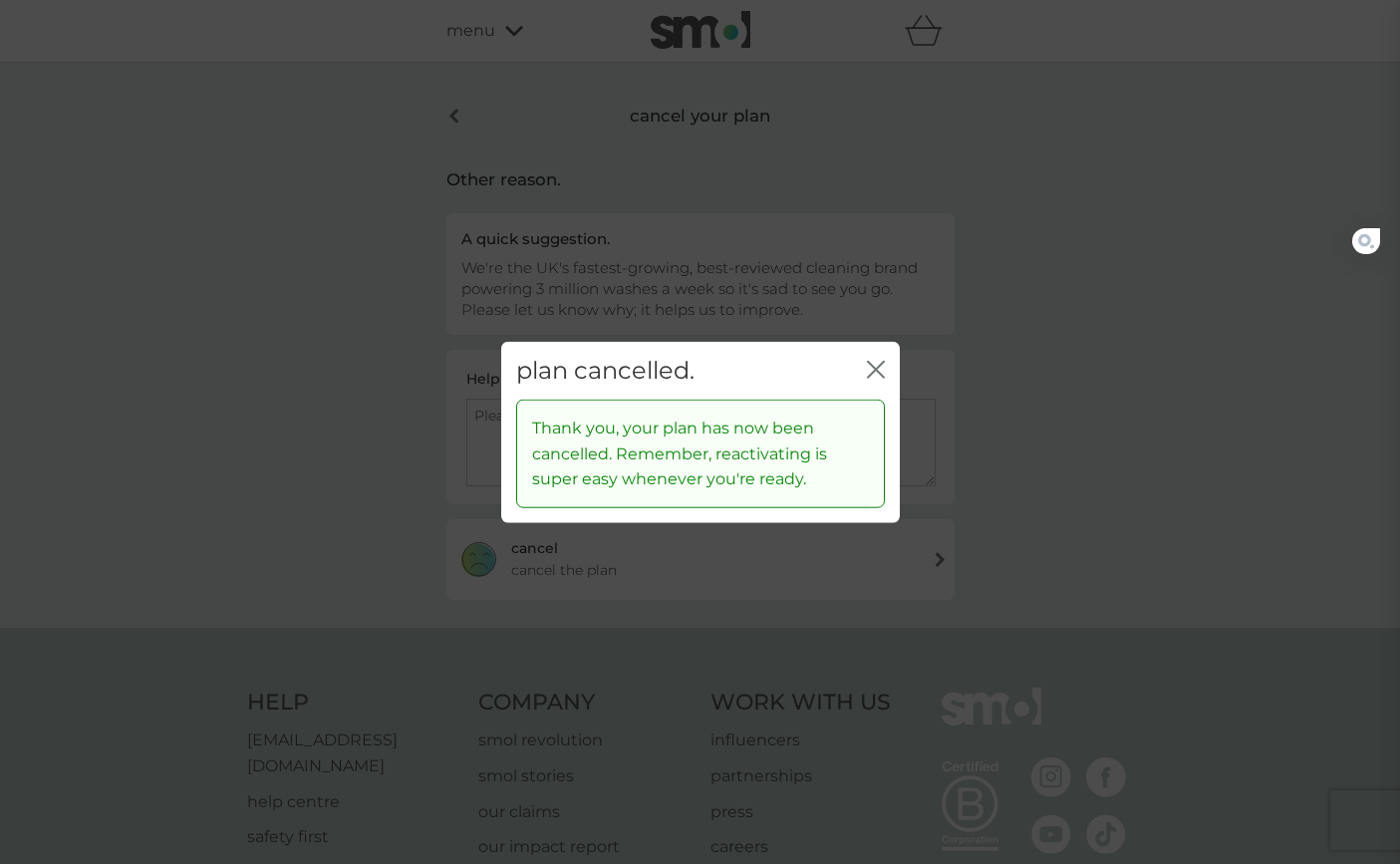 click 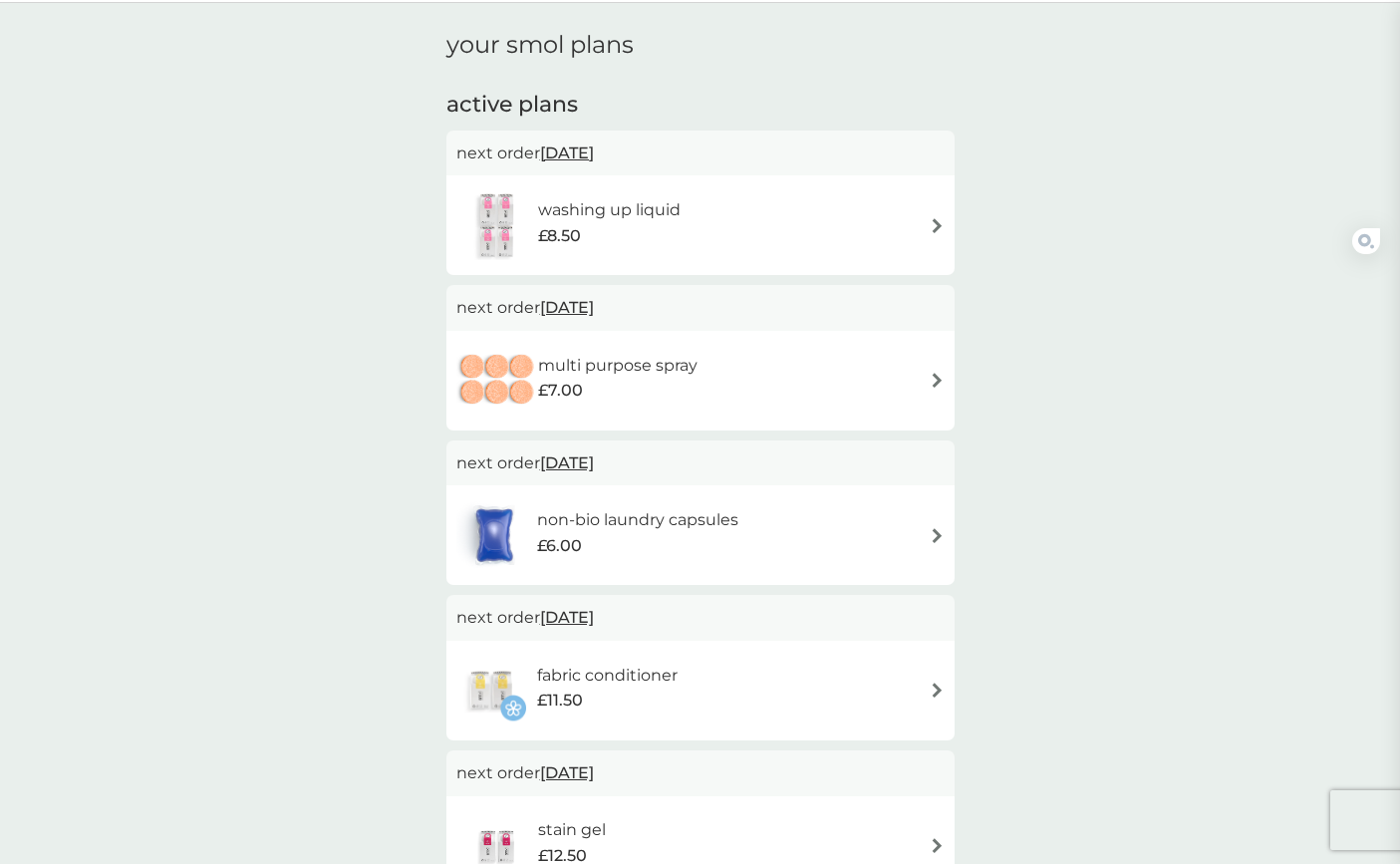 scroll, scrollTop: 61, scrollLeft: 0, axis: vertical 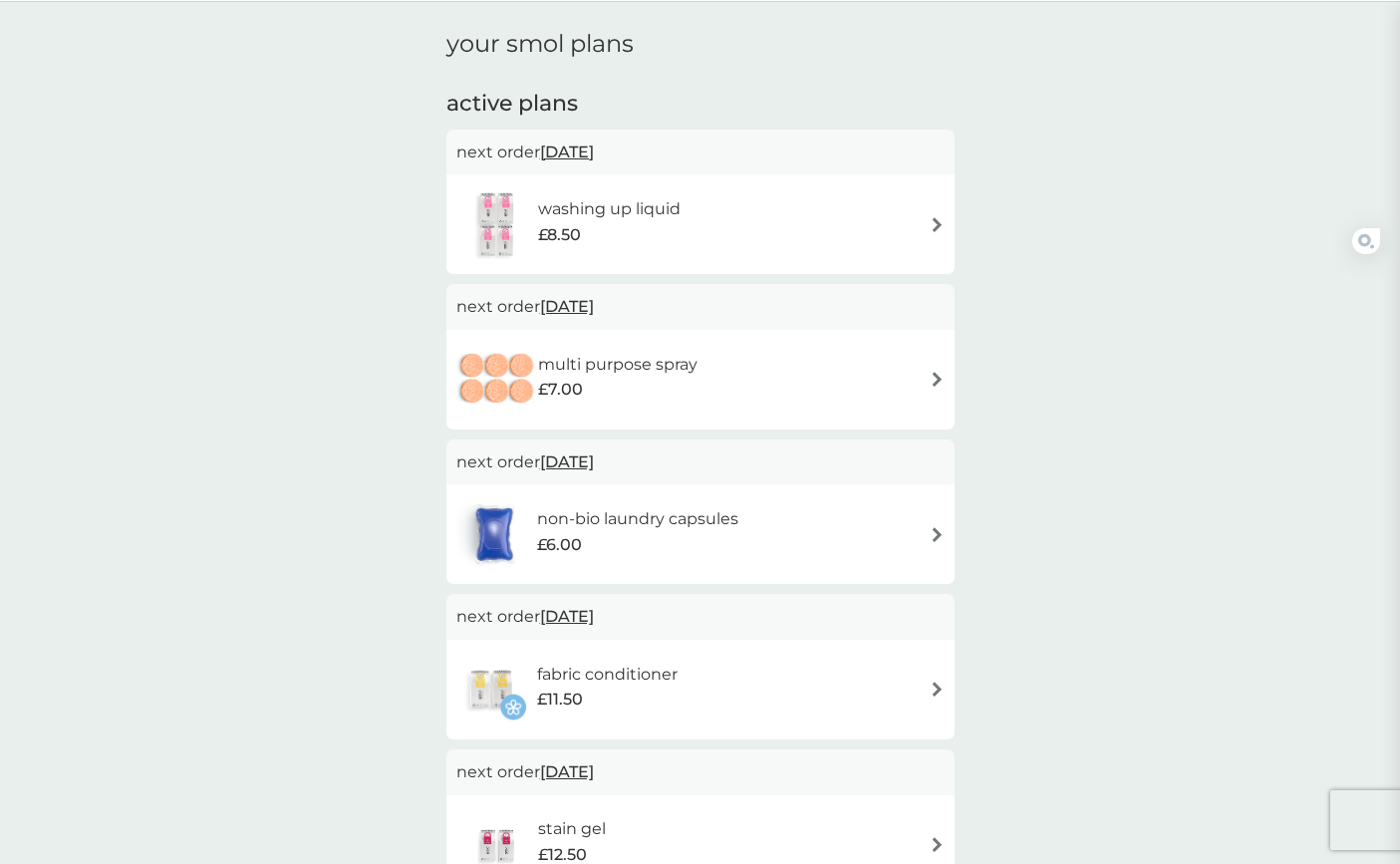 click on "washing up liquid £8.50" at bounding box center [700, 224] 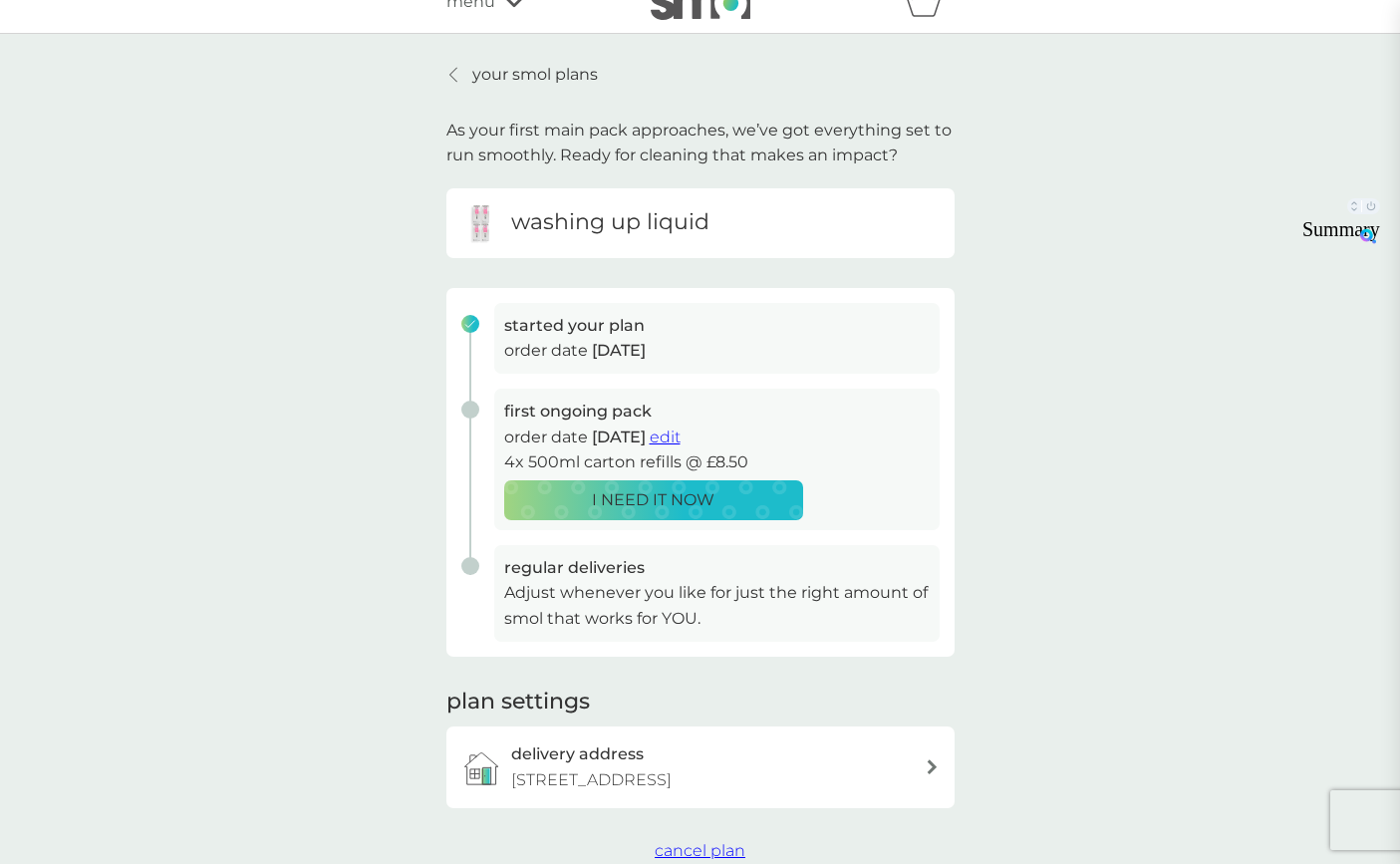 scroll, scrollTop: 27, scrollLeft: 0, axis: vertical 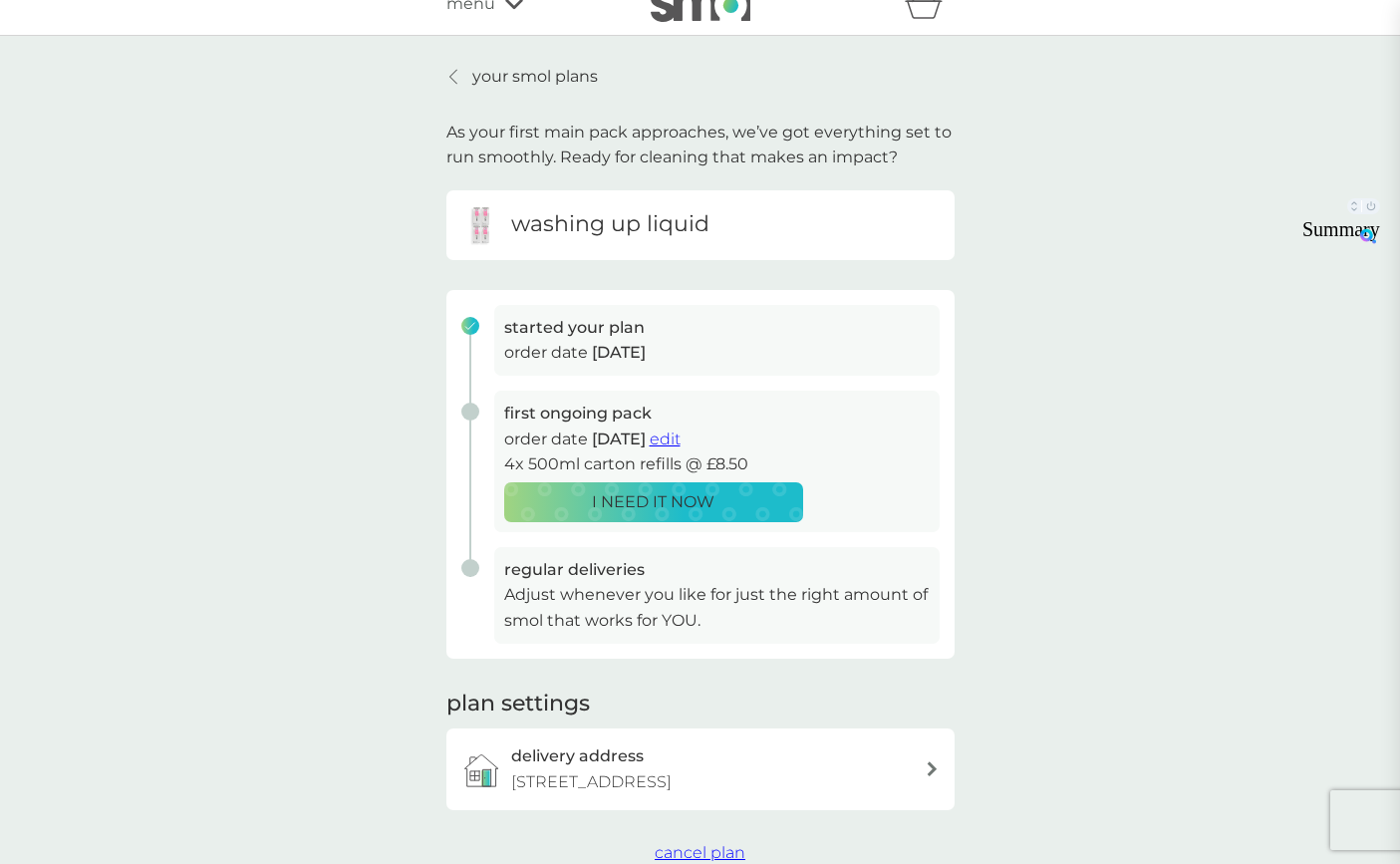 click on "washing up liquid" at bounding box center [585, 225] 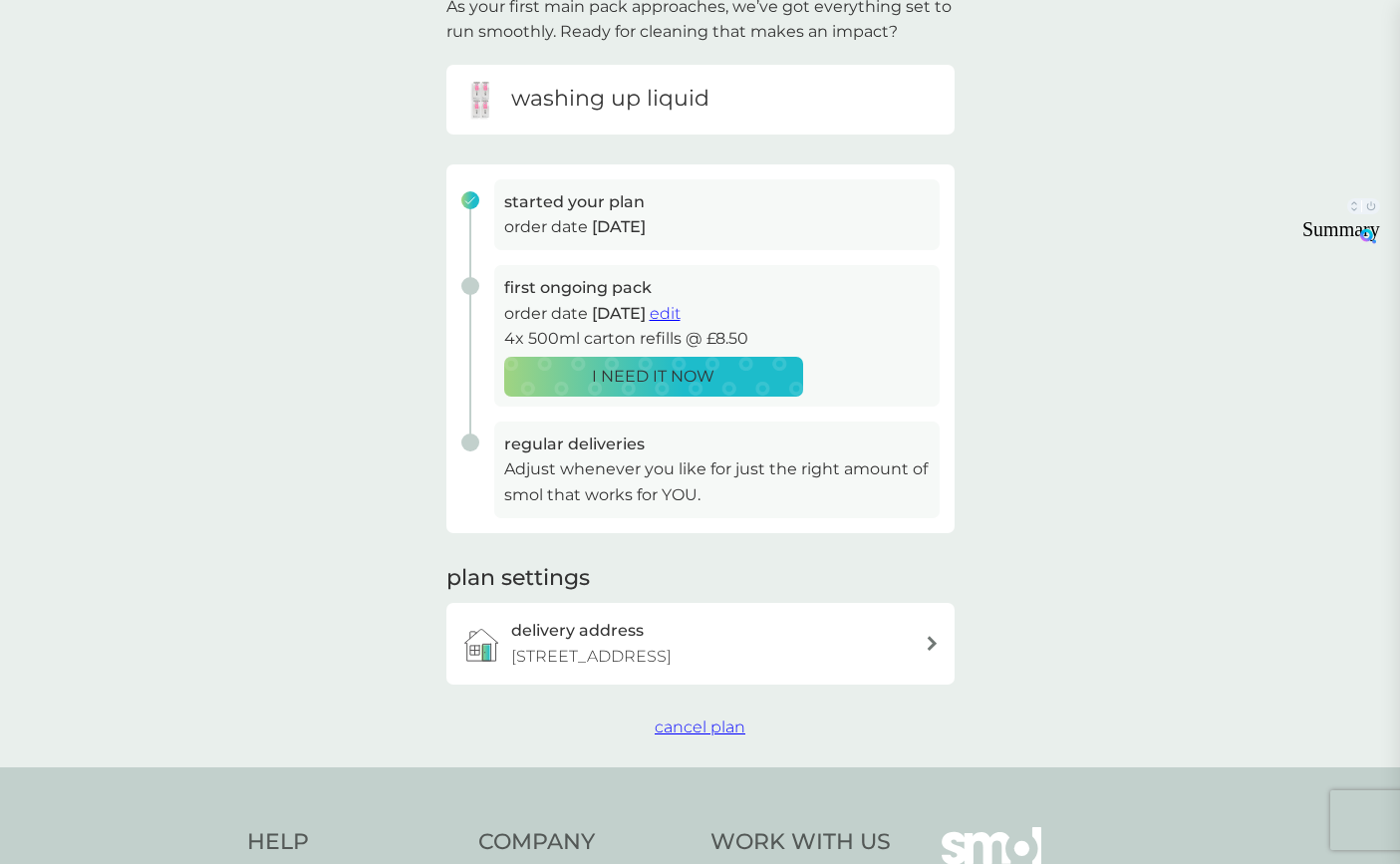 scroll, scrollTop: 157, scrollLeft: 0, axis: vertical 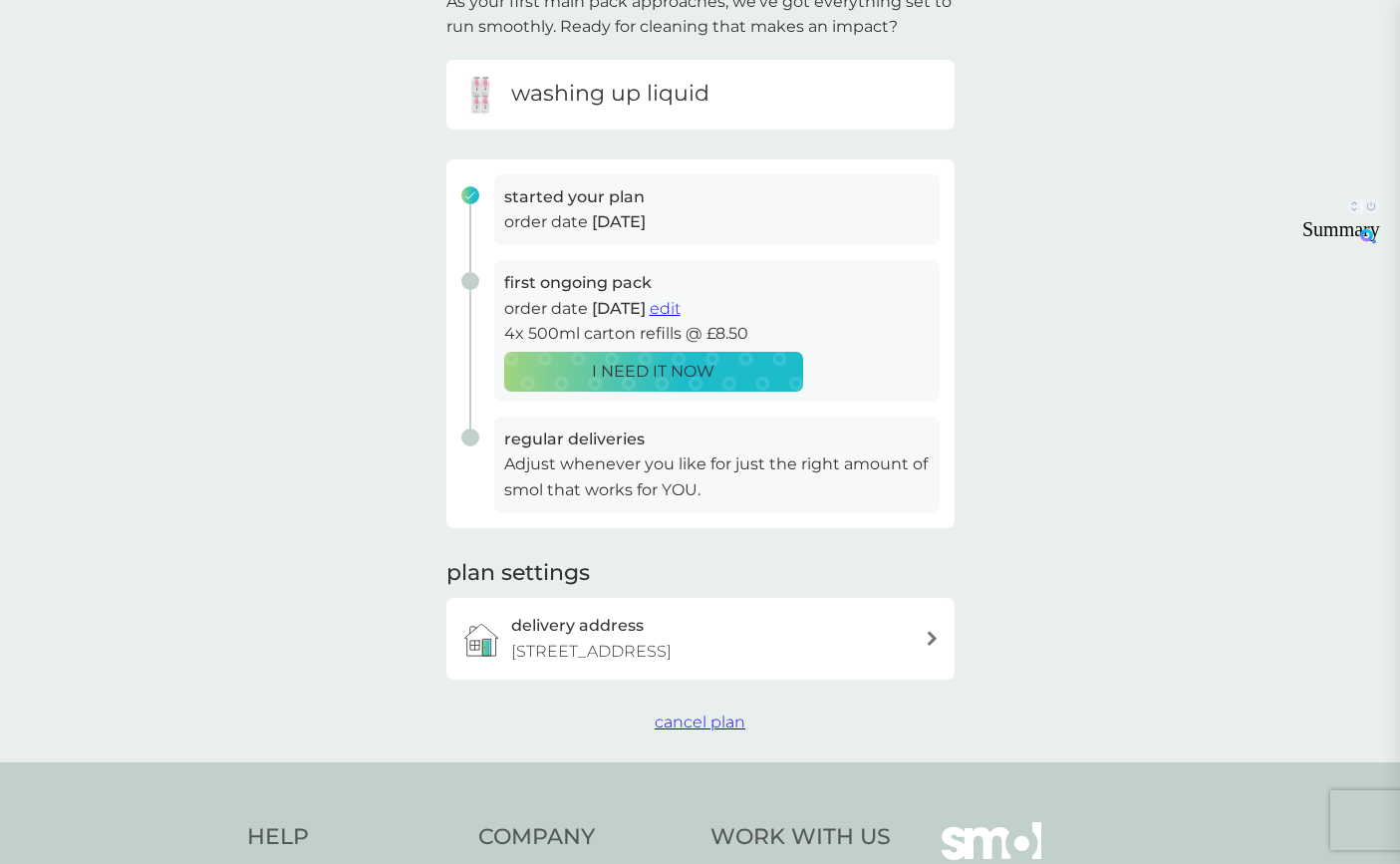 click on "delivery address [STREET_ADDRESS]" at bounding box center (710, 638) 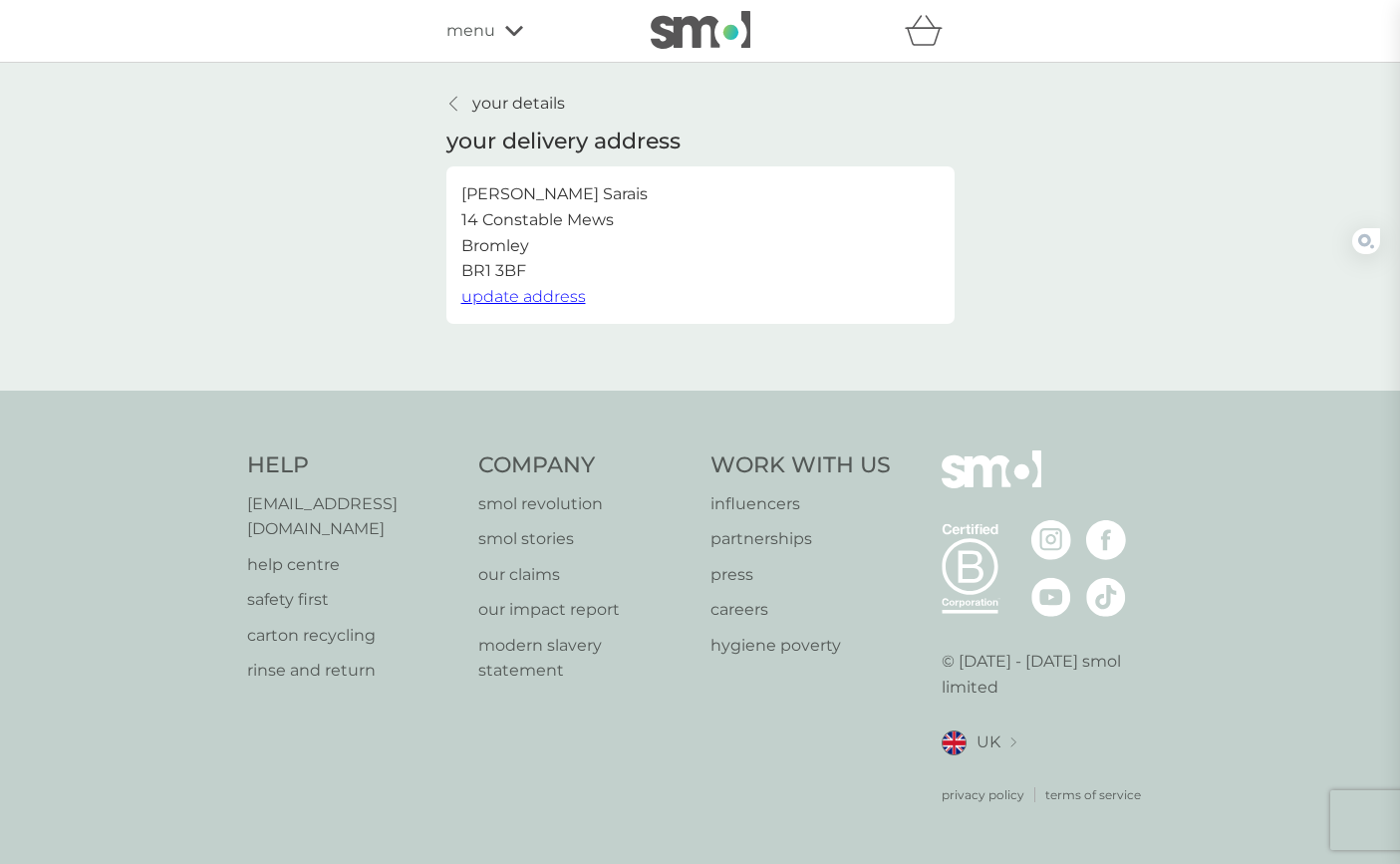 click on "your details" at bounding box center [518, 104] 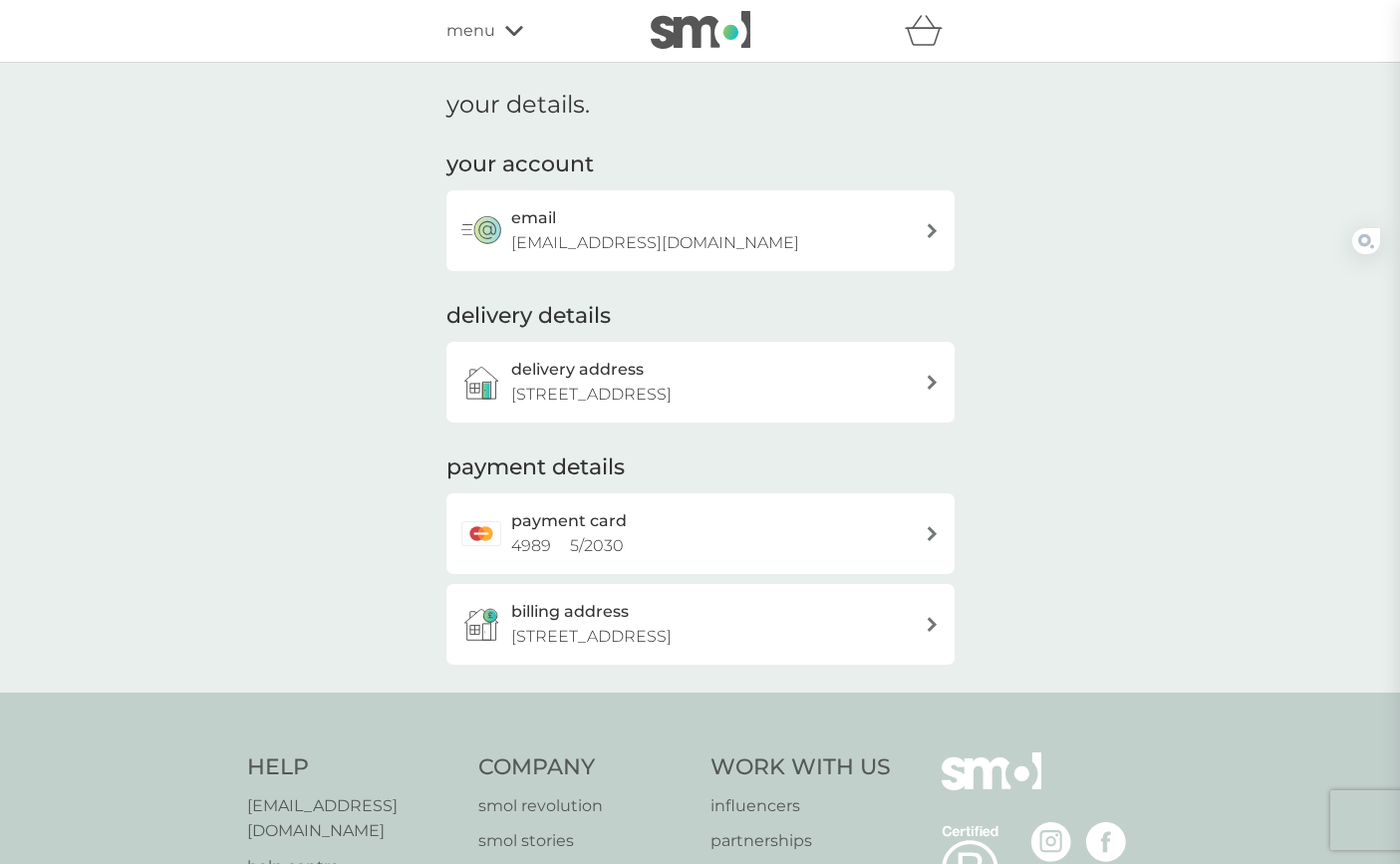 scroll, scrollTop: 0, scrollLeft: 0, axis: both 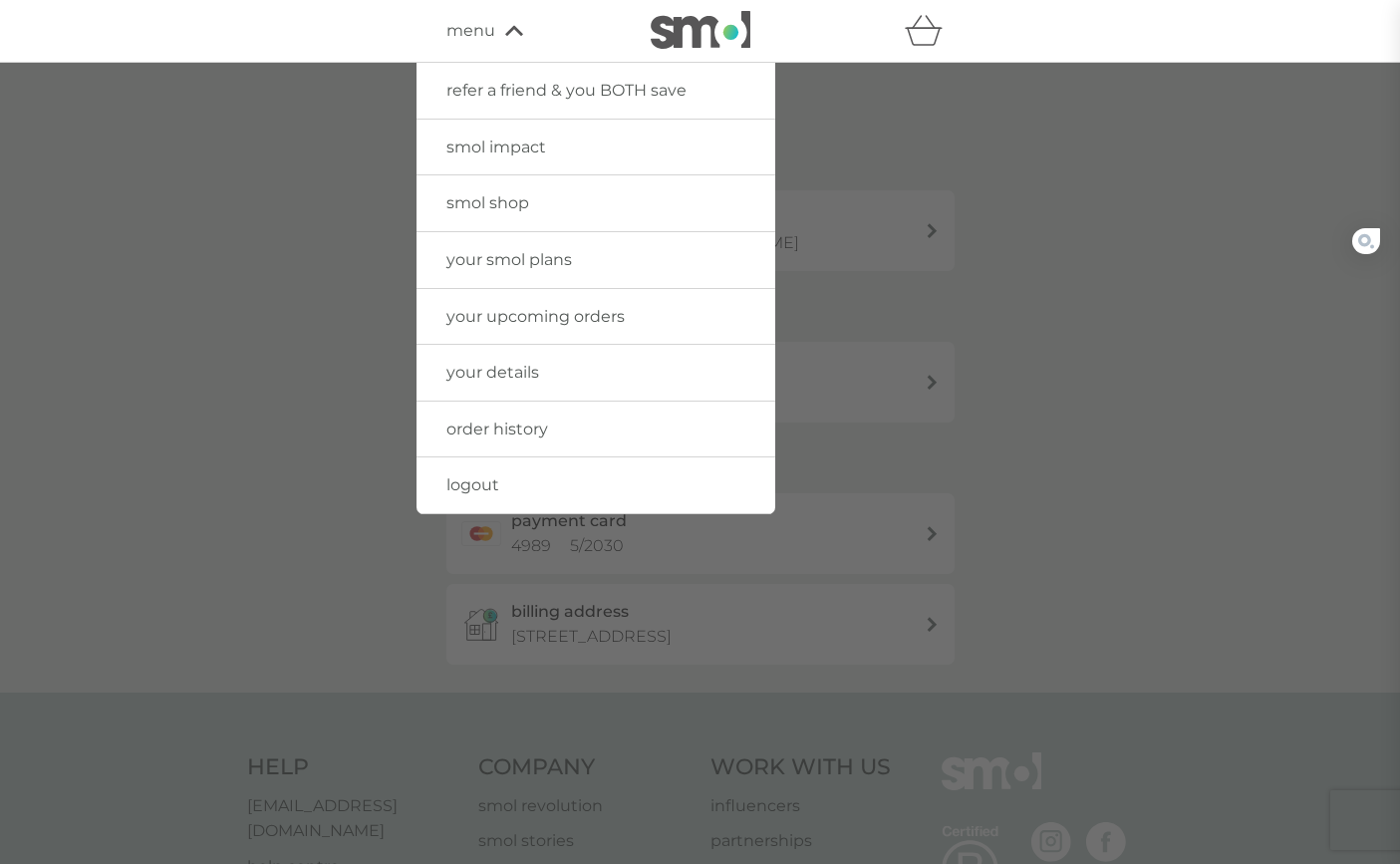 click on "your upcoming orders" at bounding box center (535, 316) 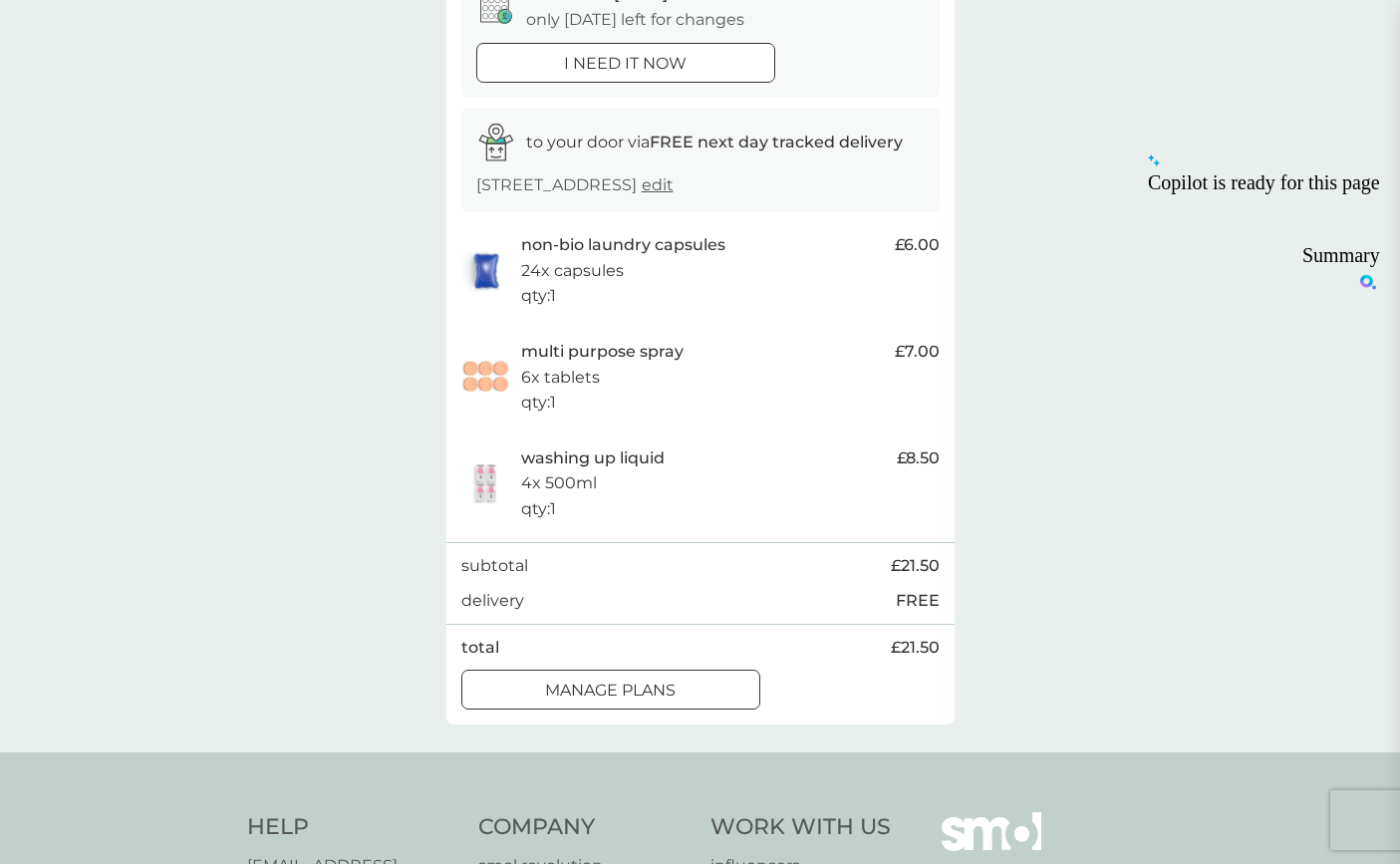scroll, scrollTop: 368, scrollLeft: 0, axis: vertical 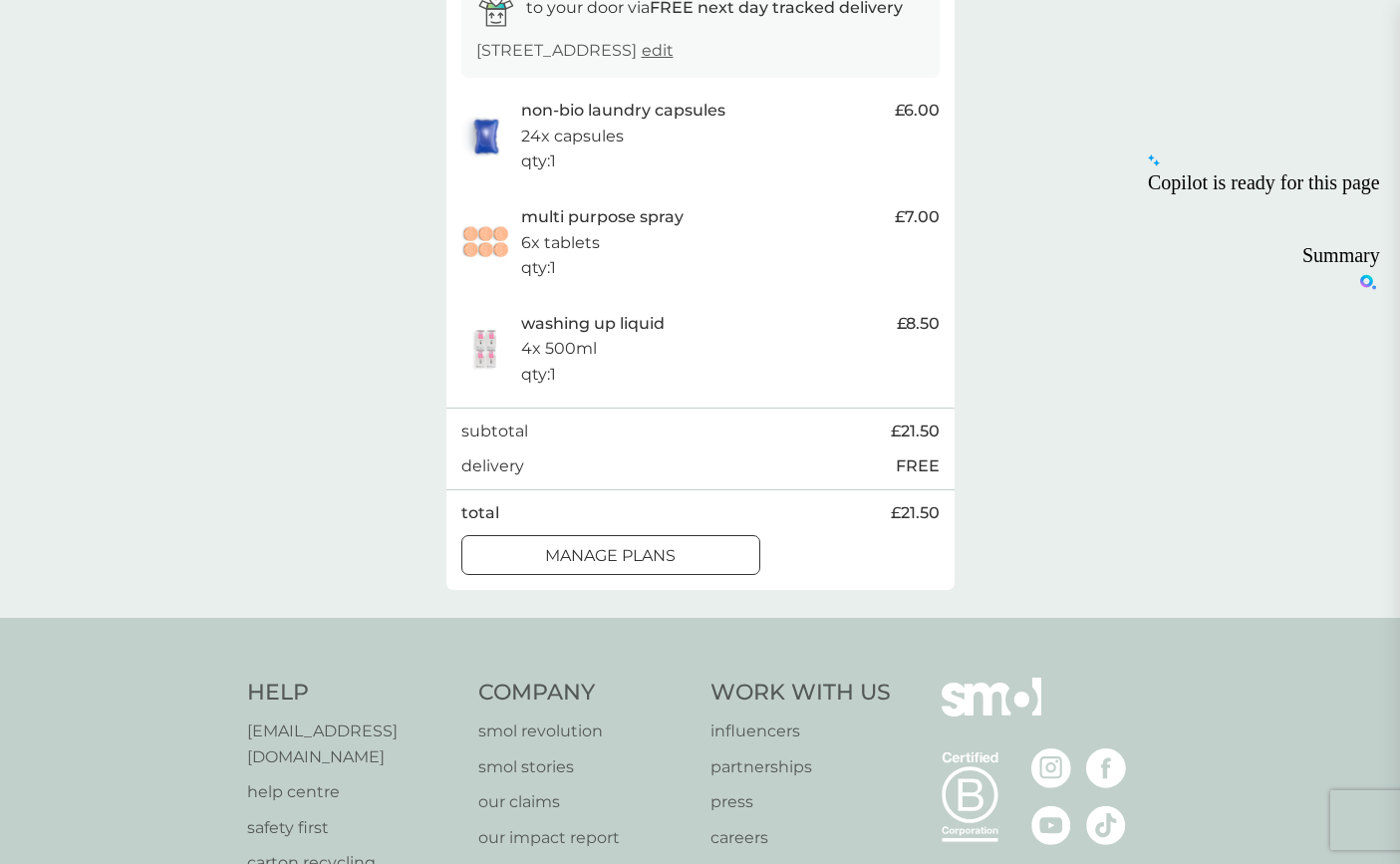 click on "manage plans" at bounding box center (610, 556) 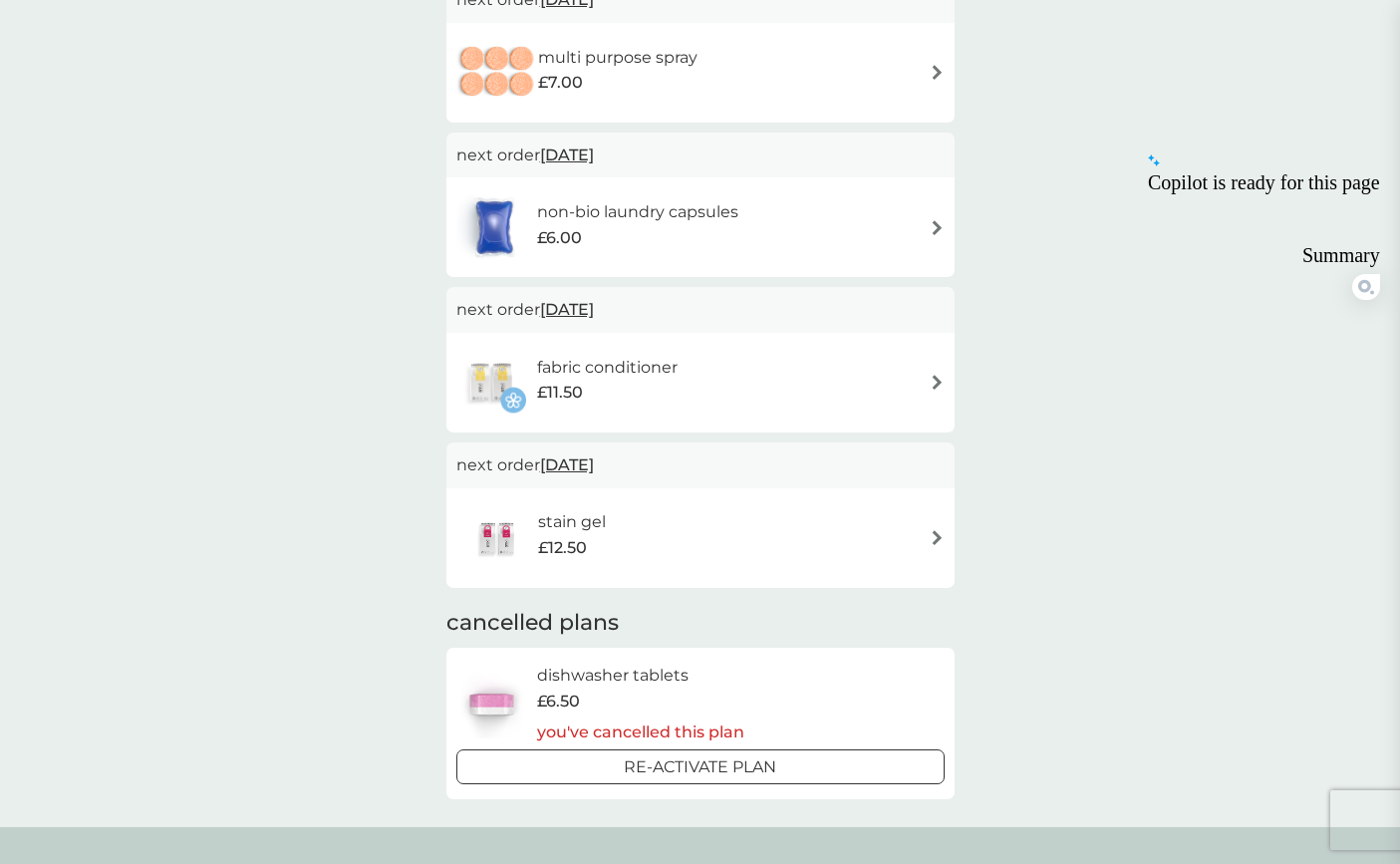 scroll, scrollTop: 0, scrollLeft: 0, axis: both 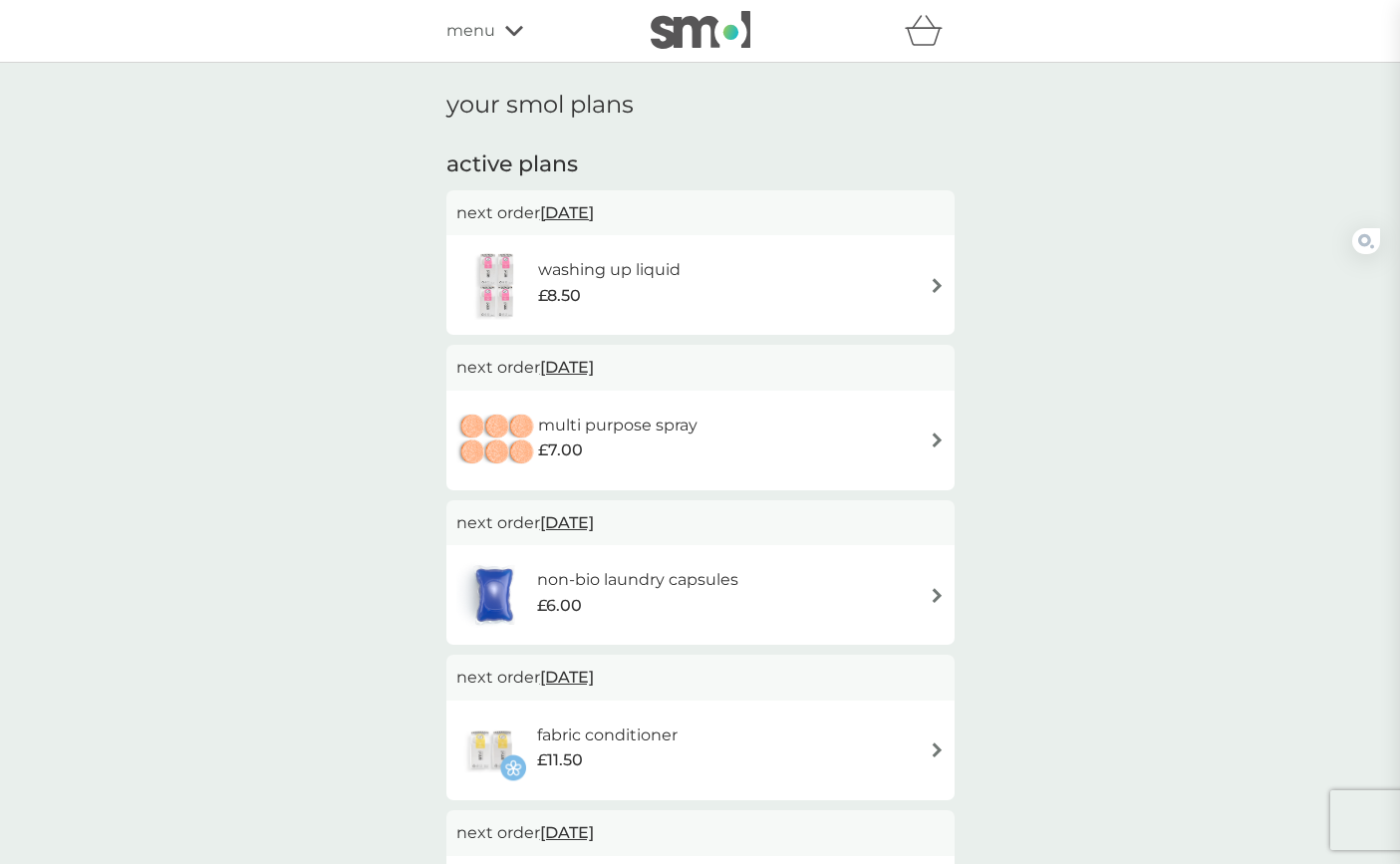 click on "£8.50" at bounding box center (609, 296) 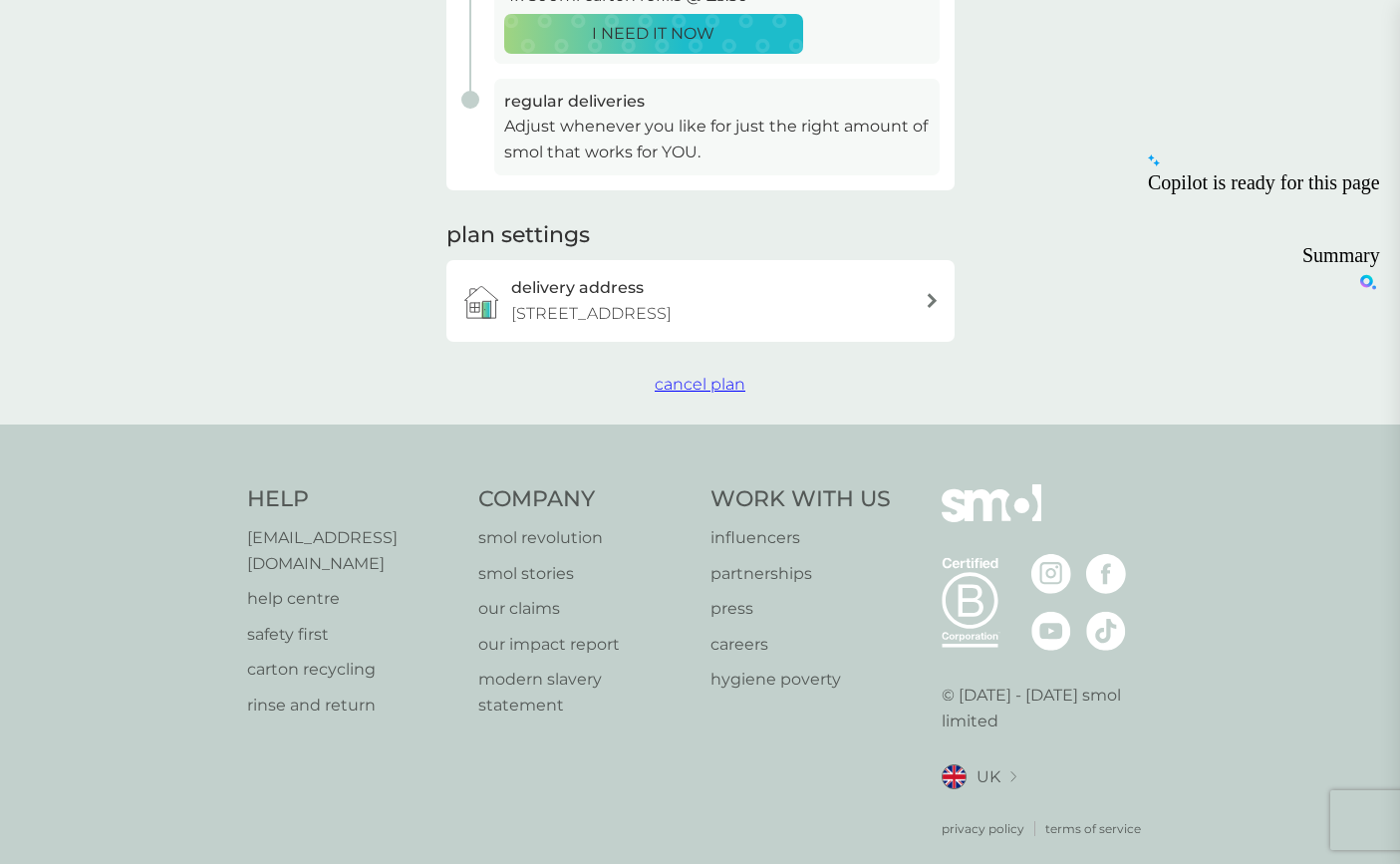 scroll, scrollTop: 493, scrollLeft: 0, axis: vertical 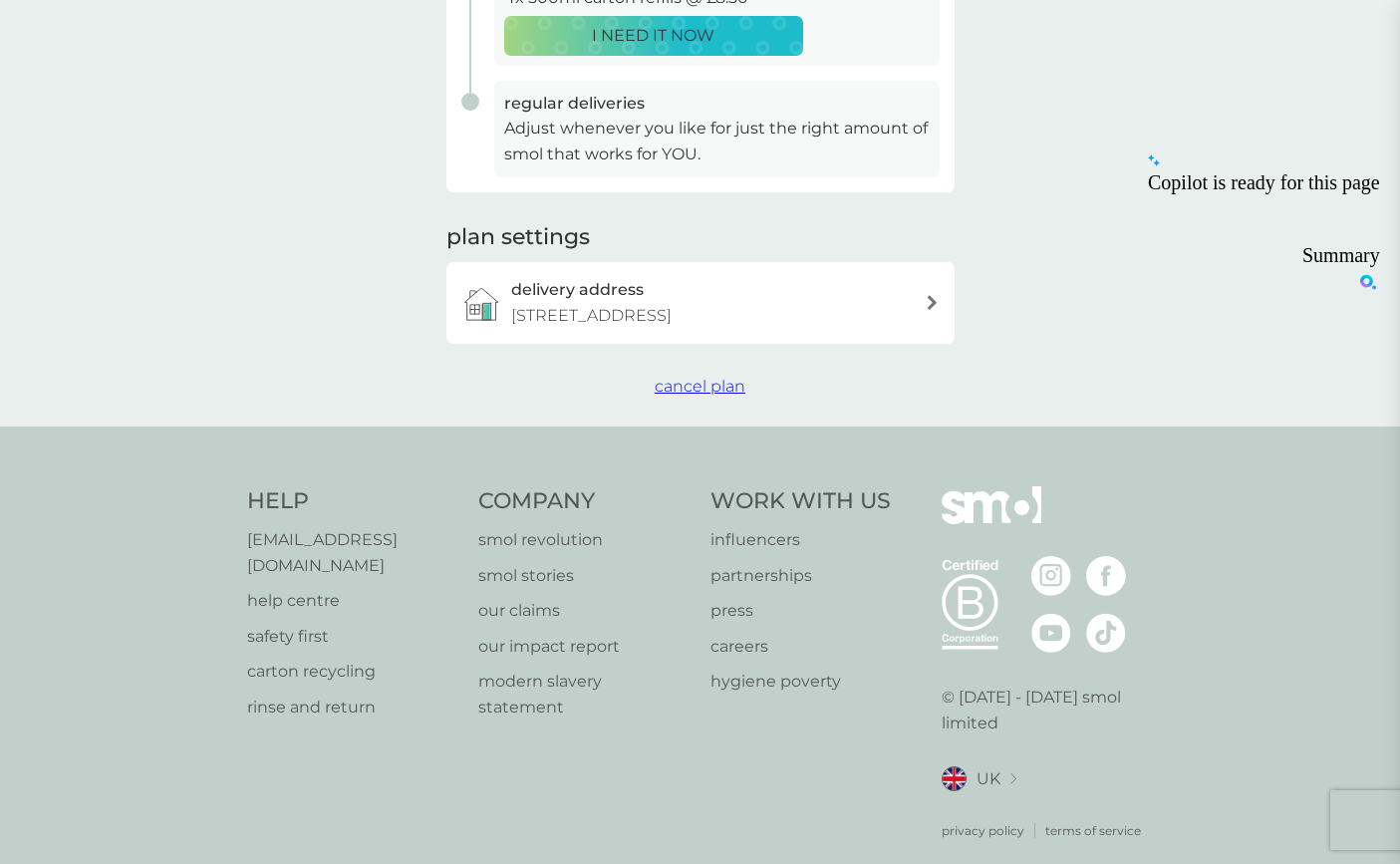 click on "cancel plan" at bounding box center (700, 386) 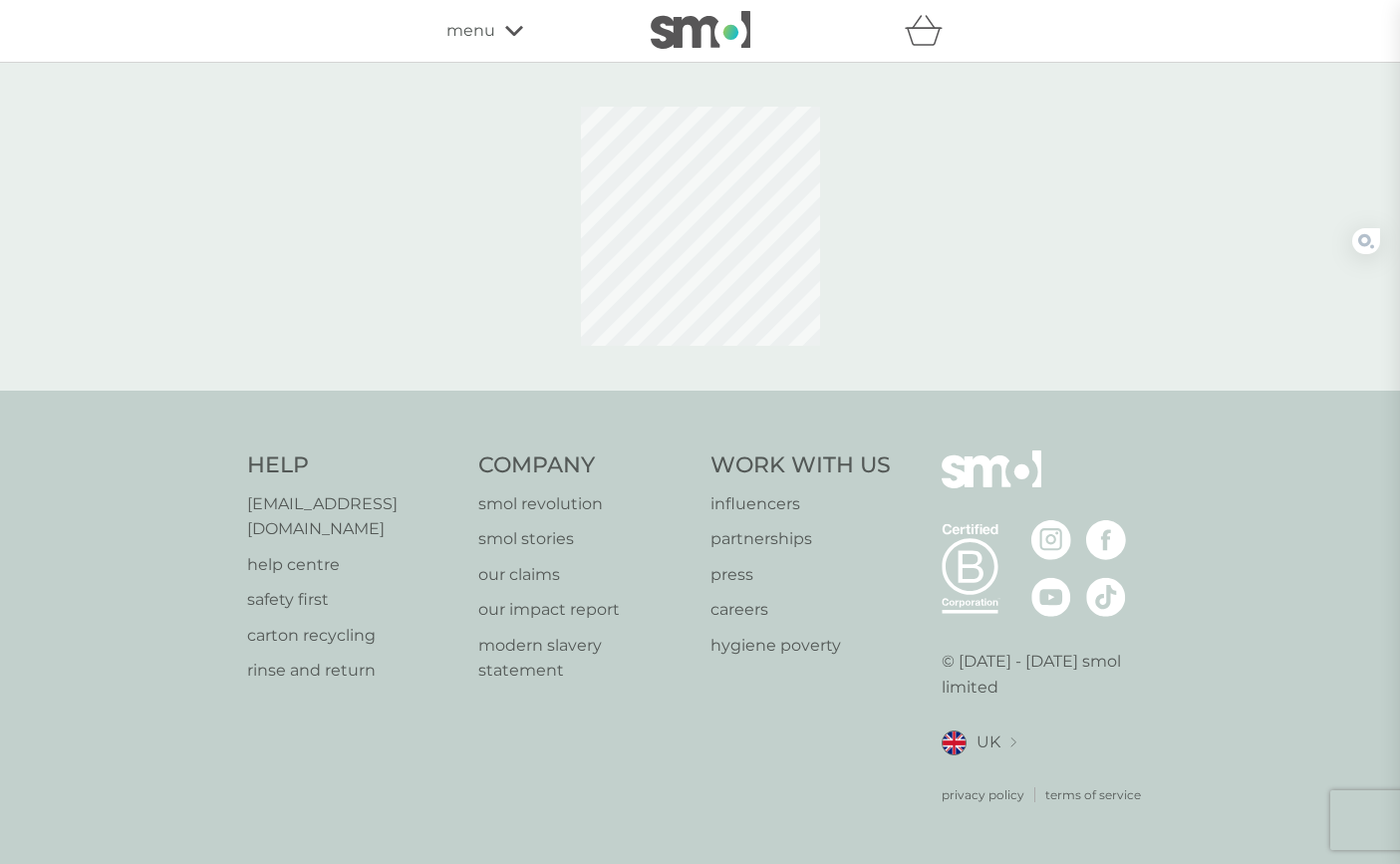 scroll, scrollTop: 0, scrollLeft: 0, axis: both 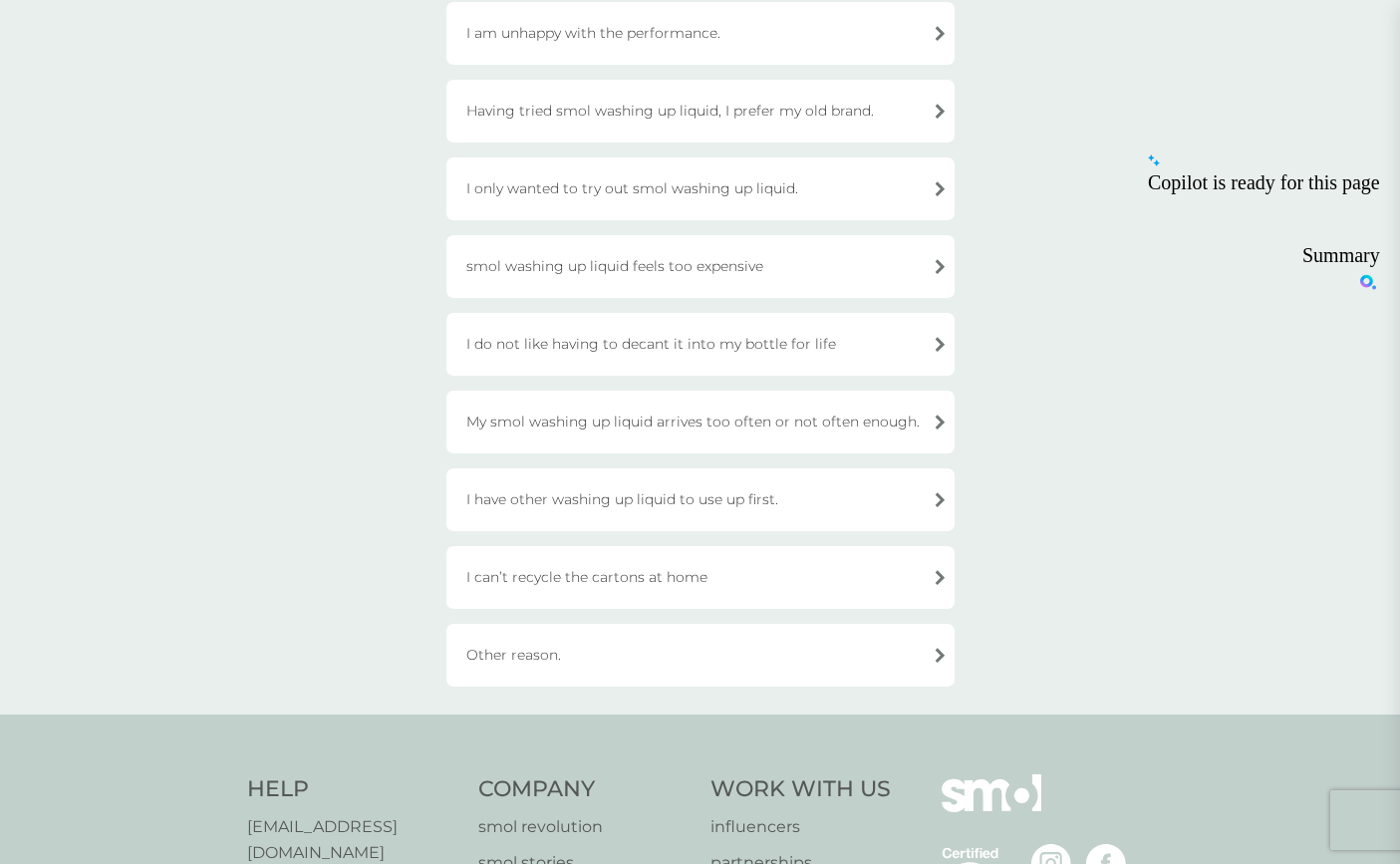 click on "Other reason." at bounding box center [700, 655] 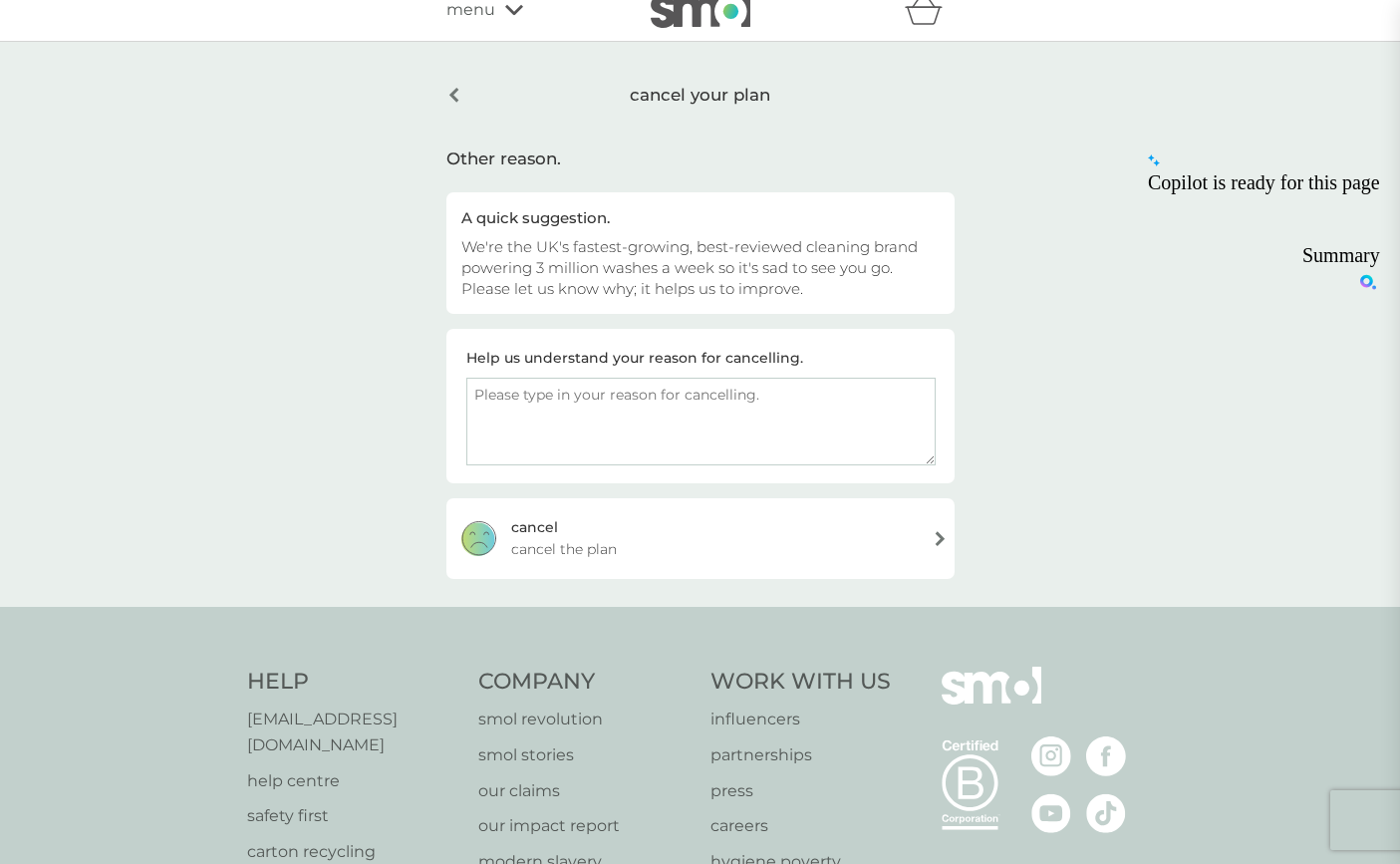 scroll, scrollTop: 19, scrollLeft: 0, axis: vertical 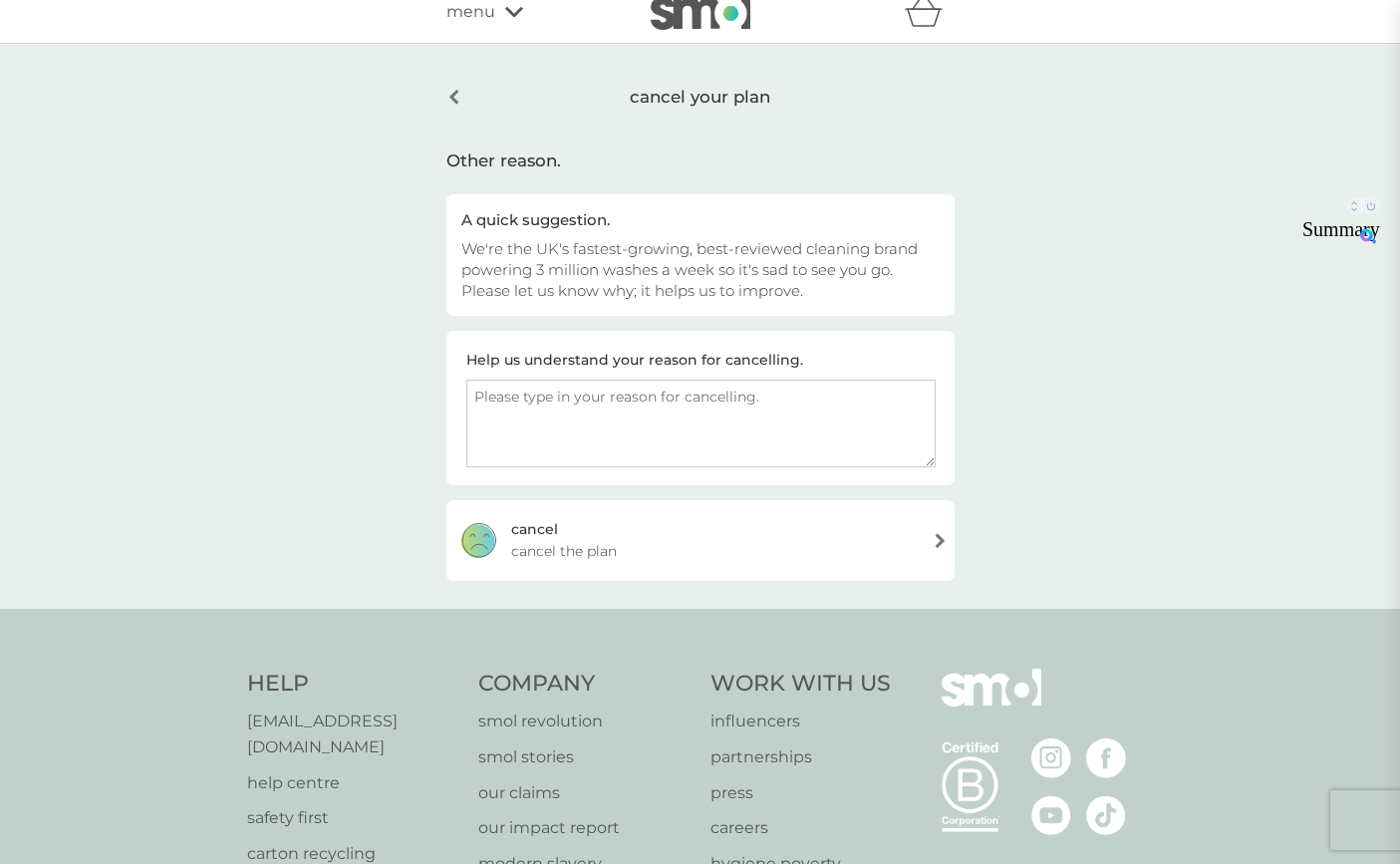 click on "[PERSON_NAME] the plan" at bounding box center [700, 540] 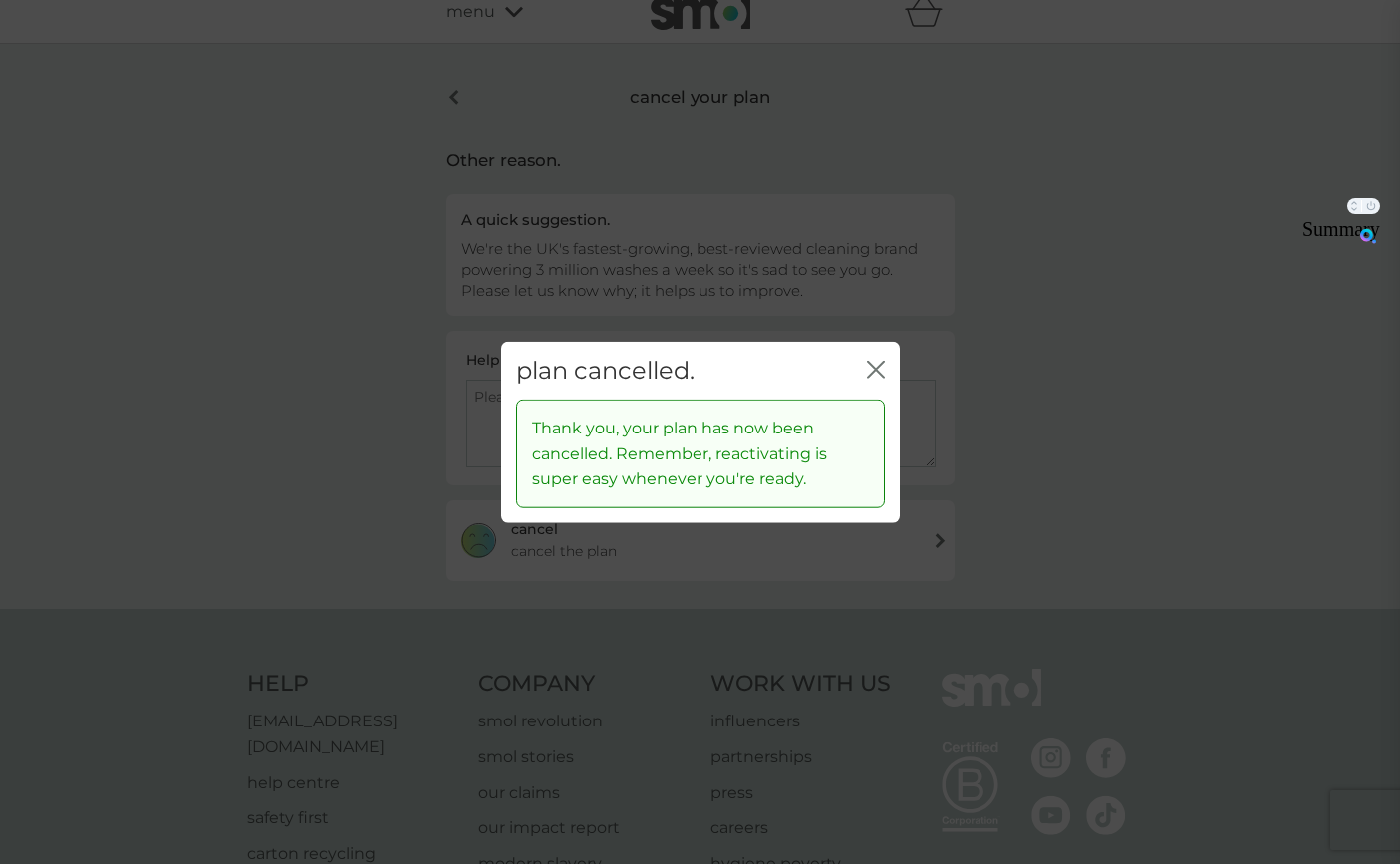 click on "close" 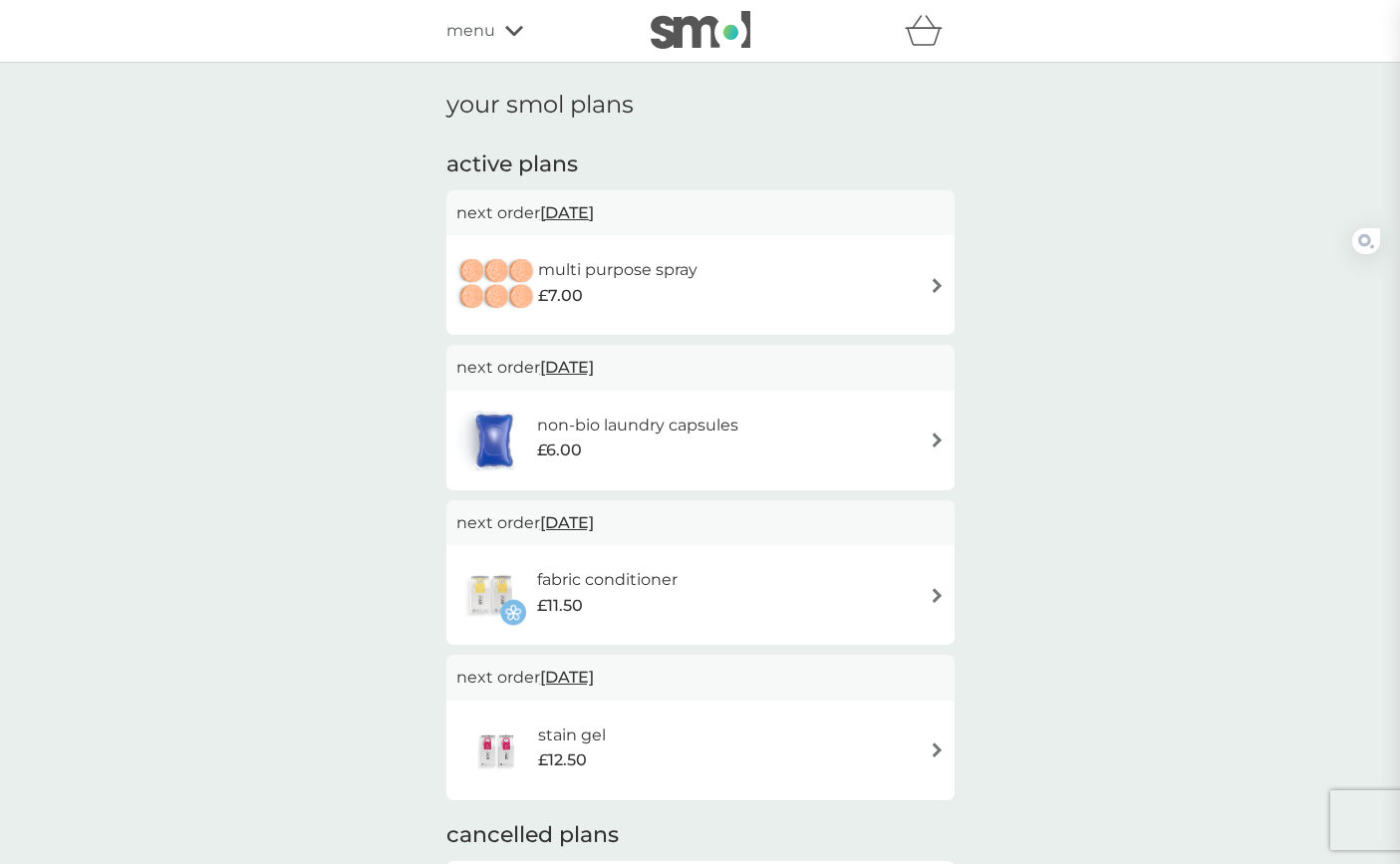click at bounding box center [937, 285] 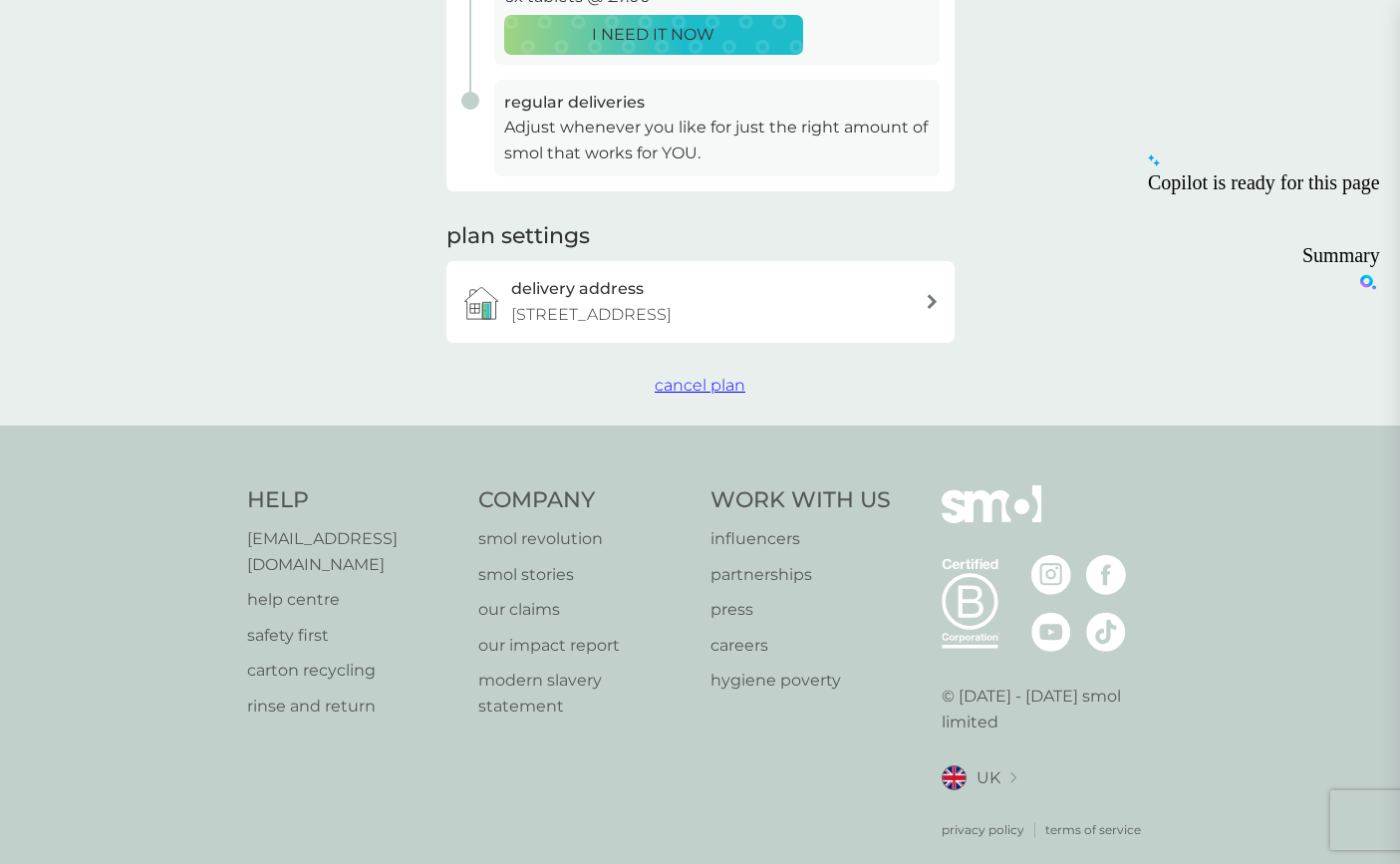 scroll, scrollTop: 493, scrollLeft: 0, axis: vertical 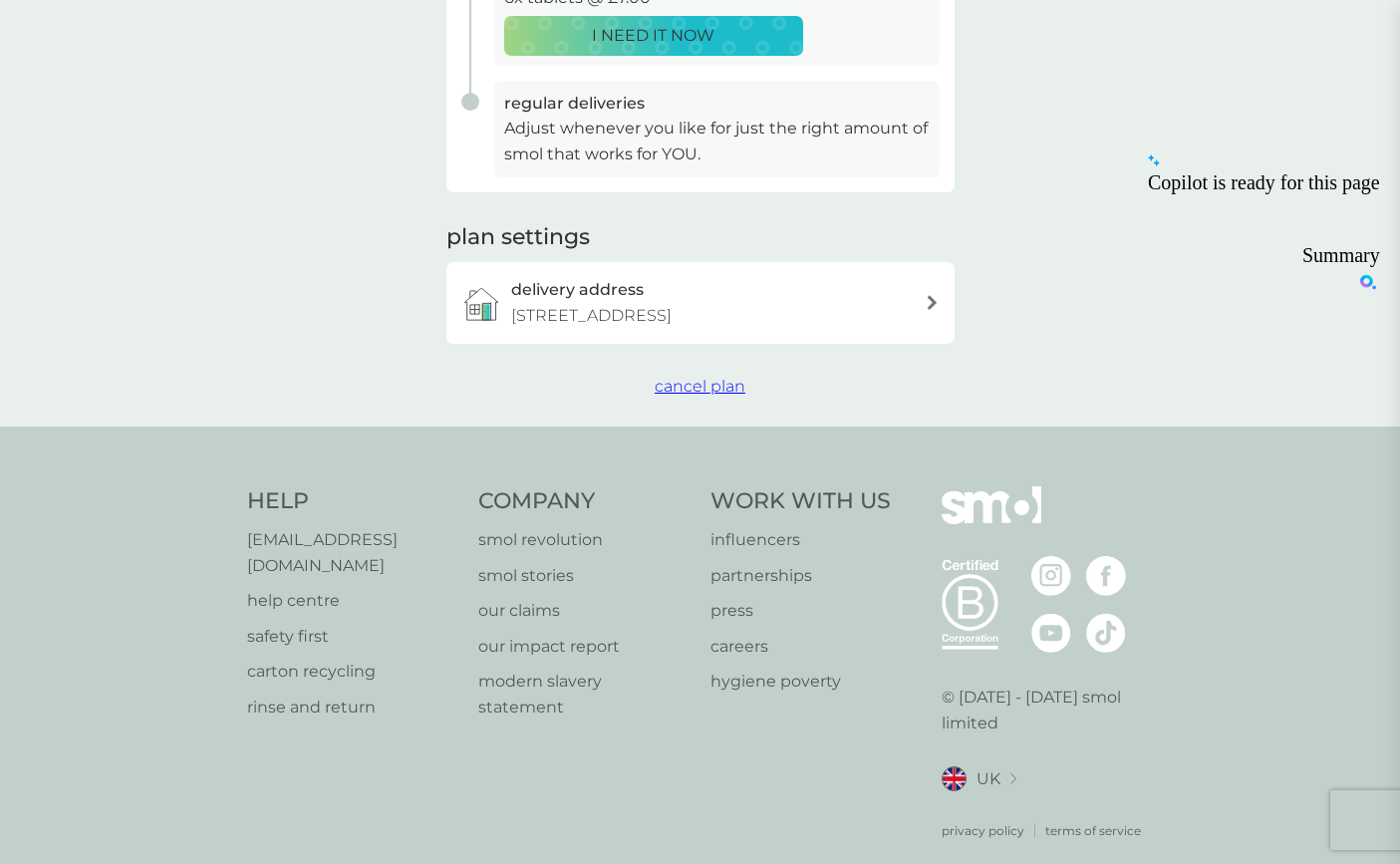 click on "cancel plan" at bounding box center (700, 386) 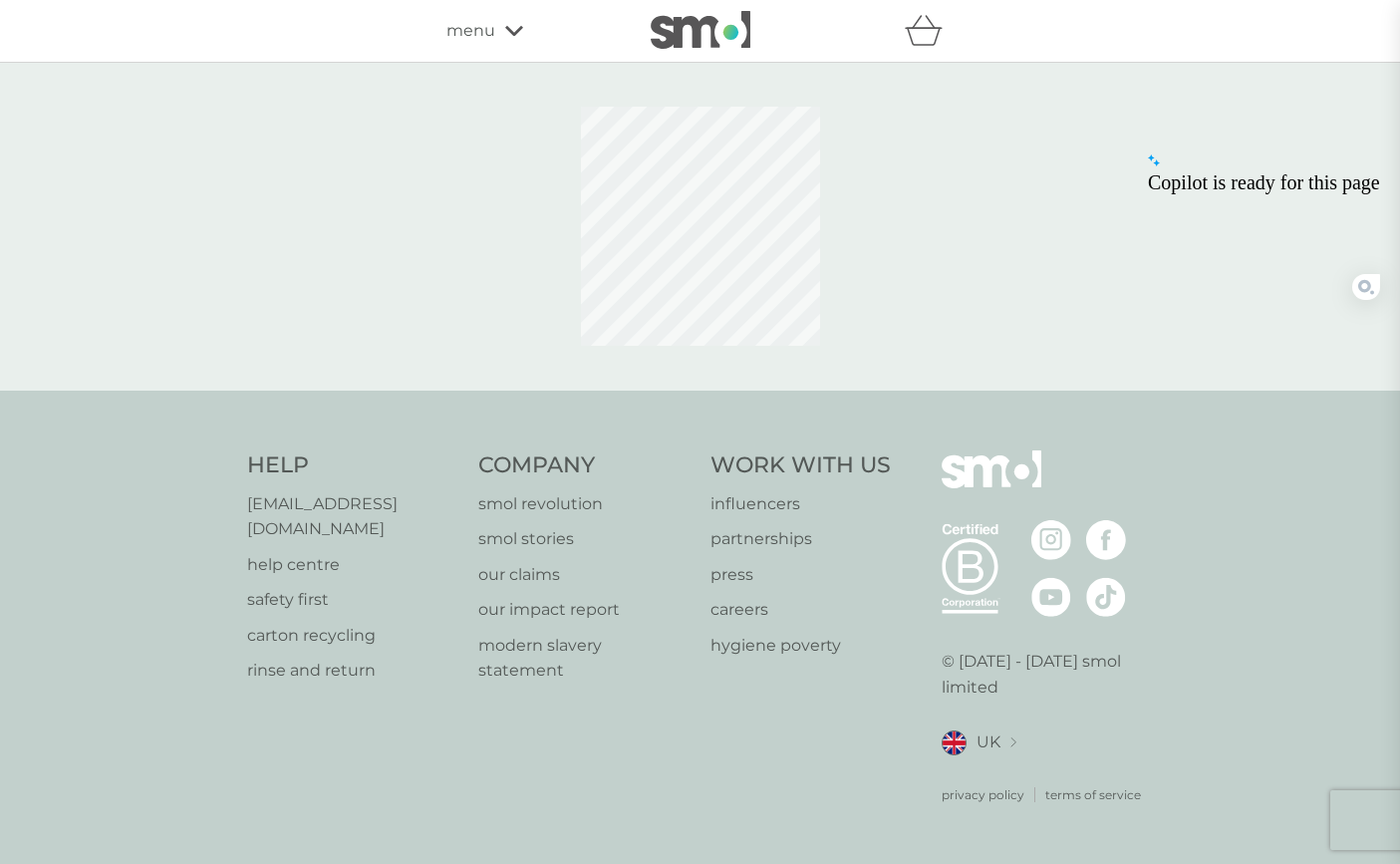 scroll, scrollTop: 0, scrollLeft: 0, axis: both 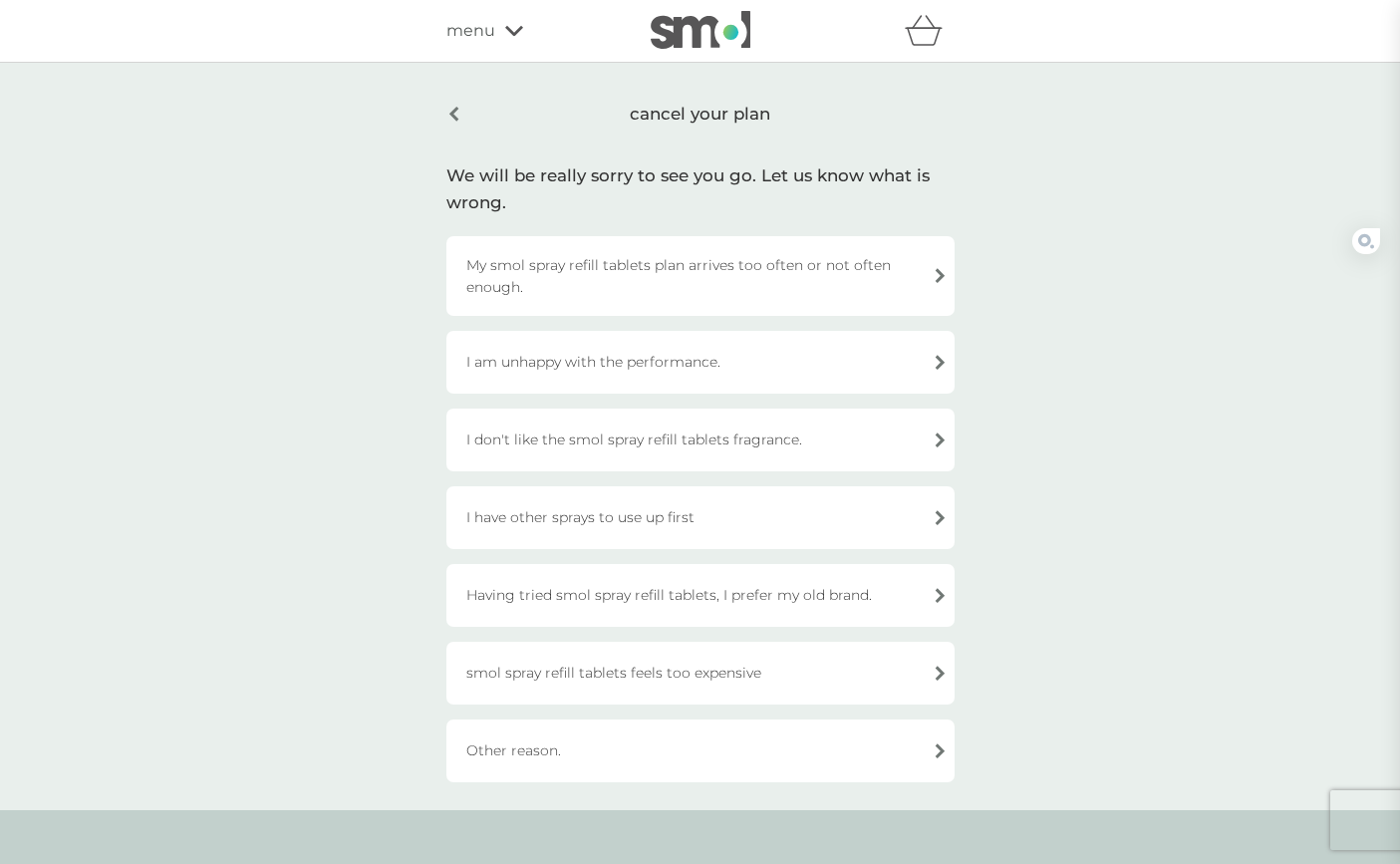 click on "Other reason." at bounding box center [700, 750] 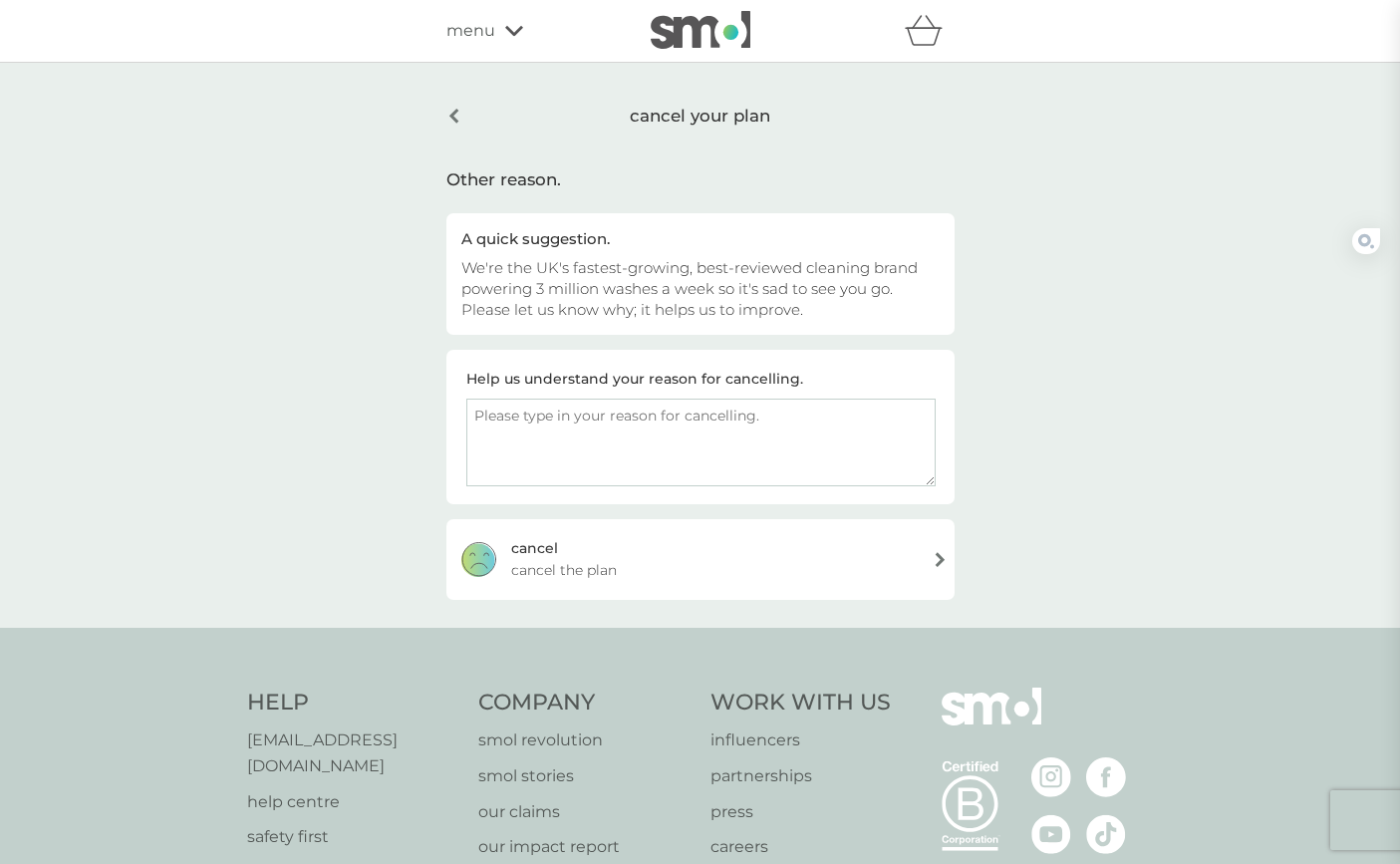 click on "cancel the plan" at bounding box center [564, 570] 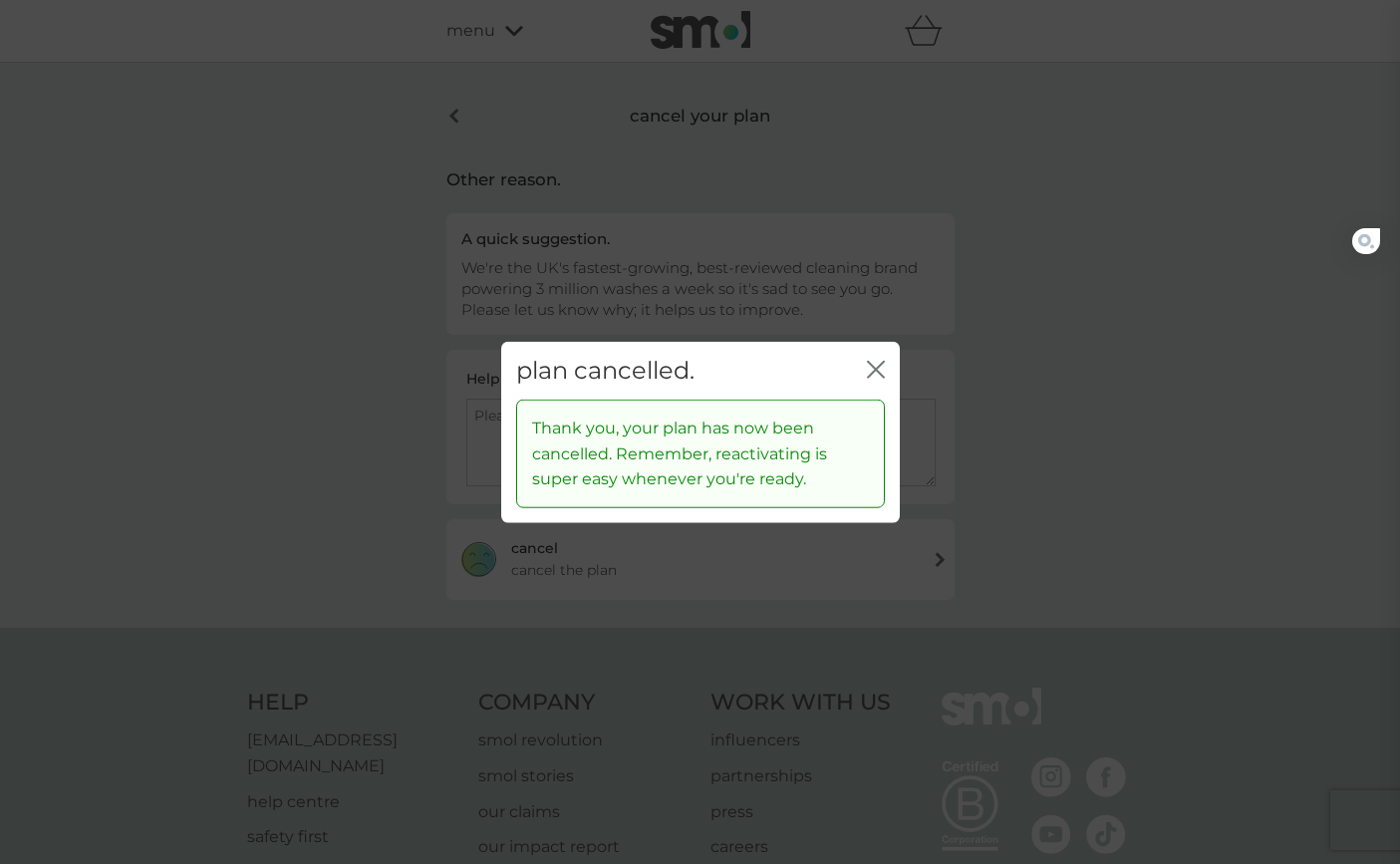 click 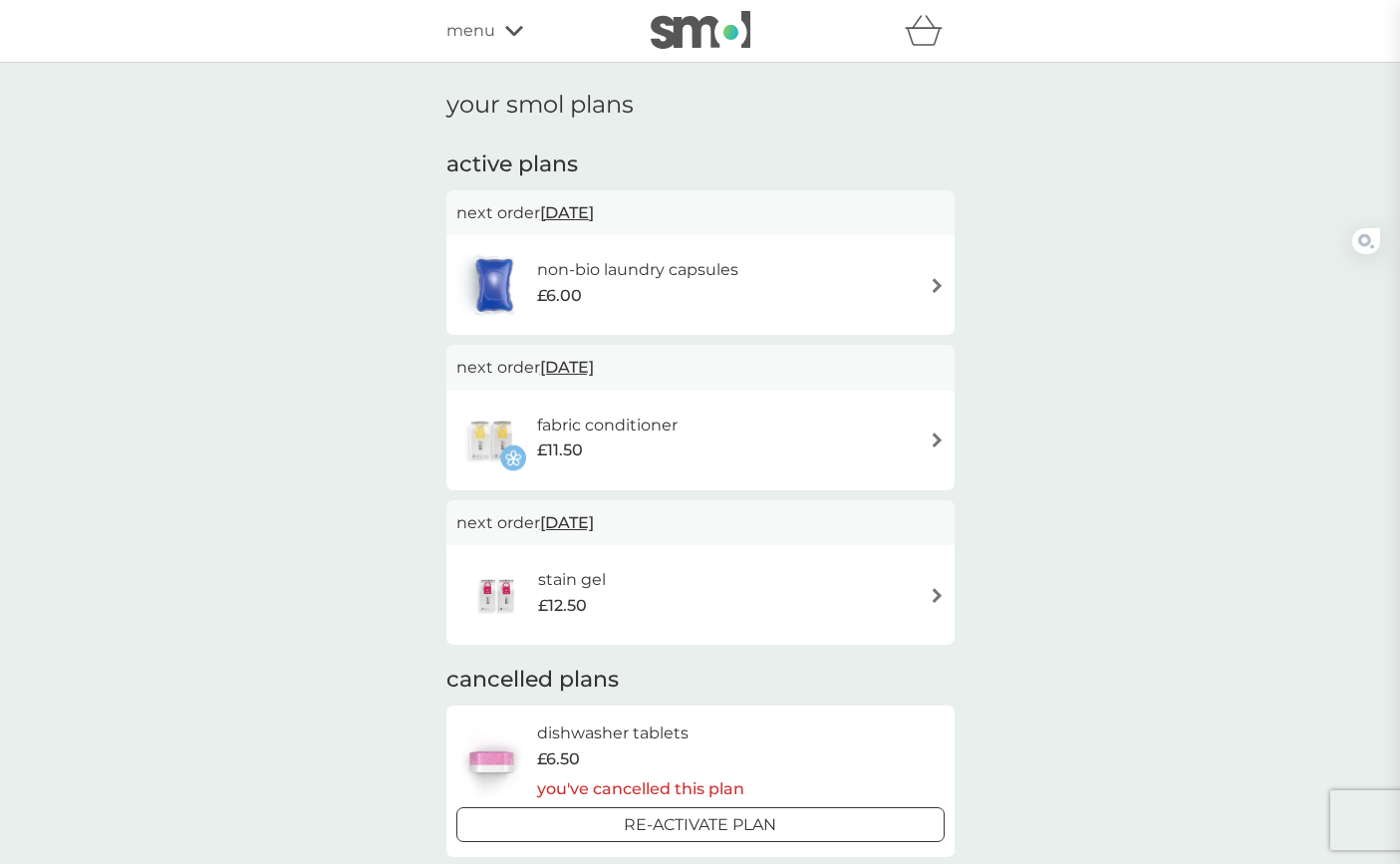 click on "non-bio laundry capsules" at bounding box center [638, 270] 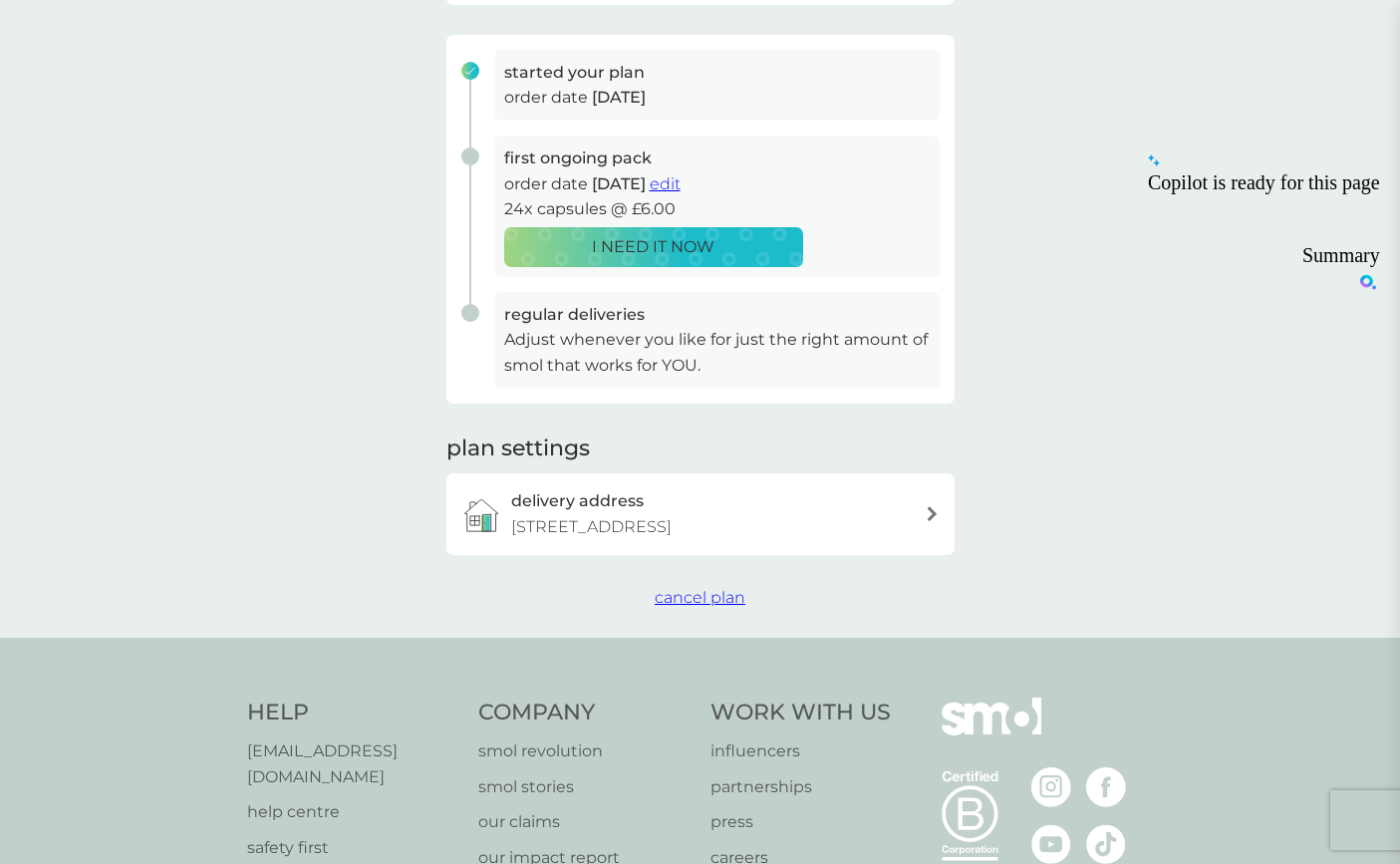 scroll, scrollTop: 300, scrollLeft: 0, axis: vertical 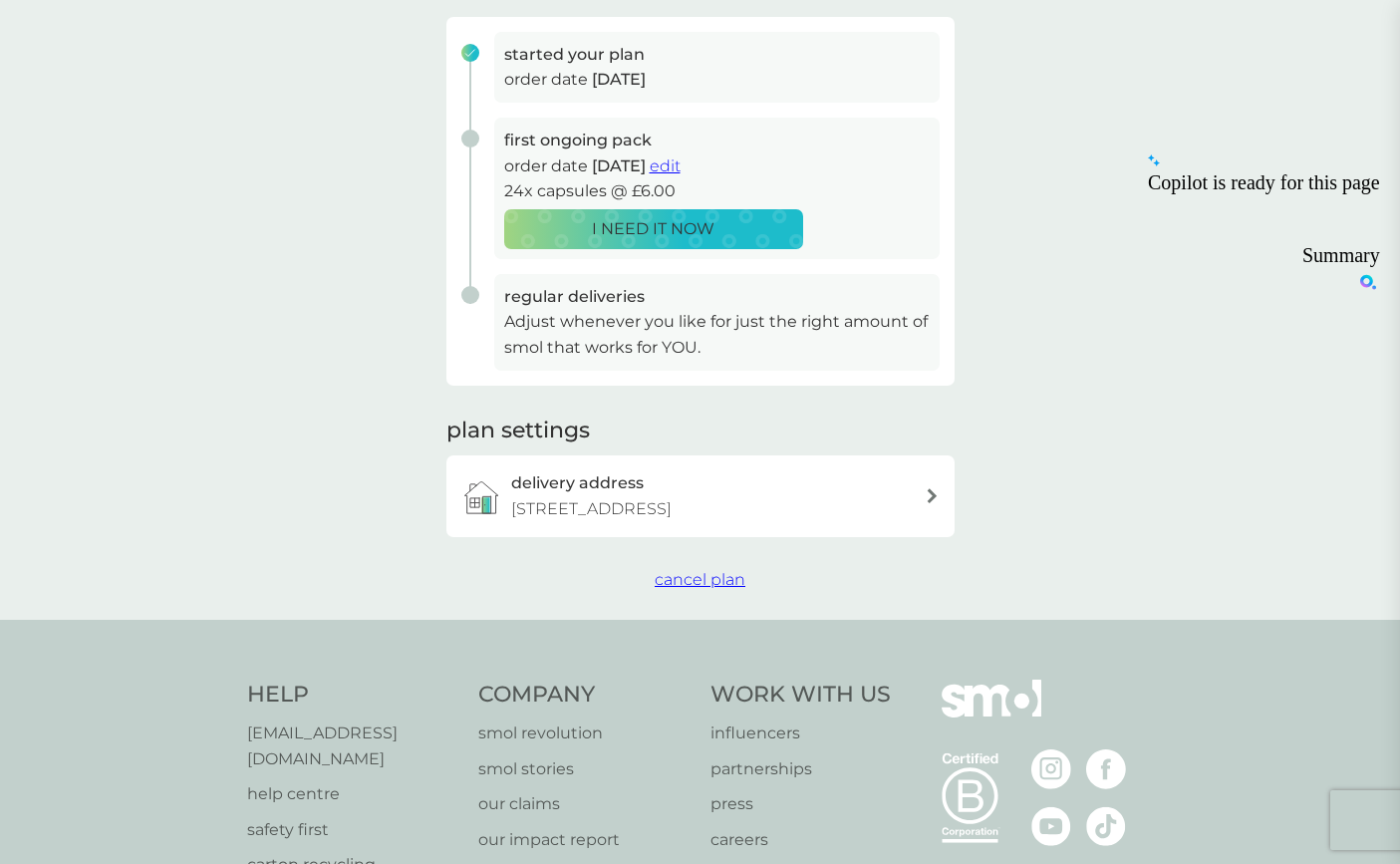 click on "cancel plan" at bounding box center [700, 579] 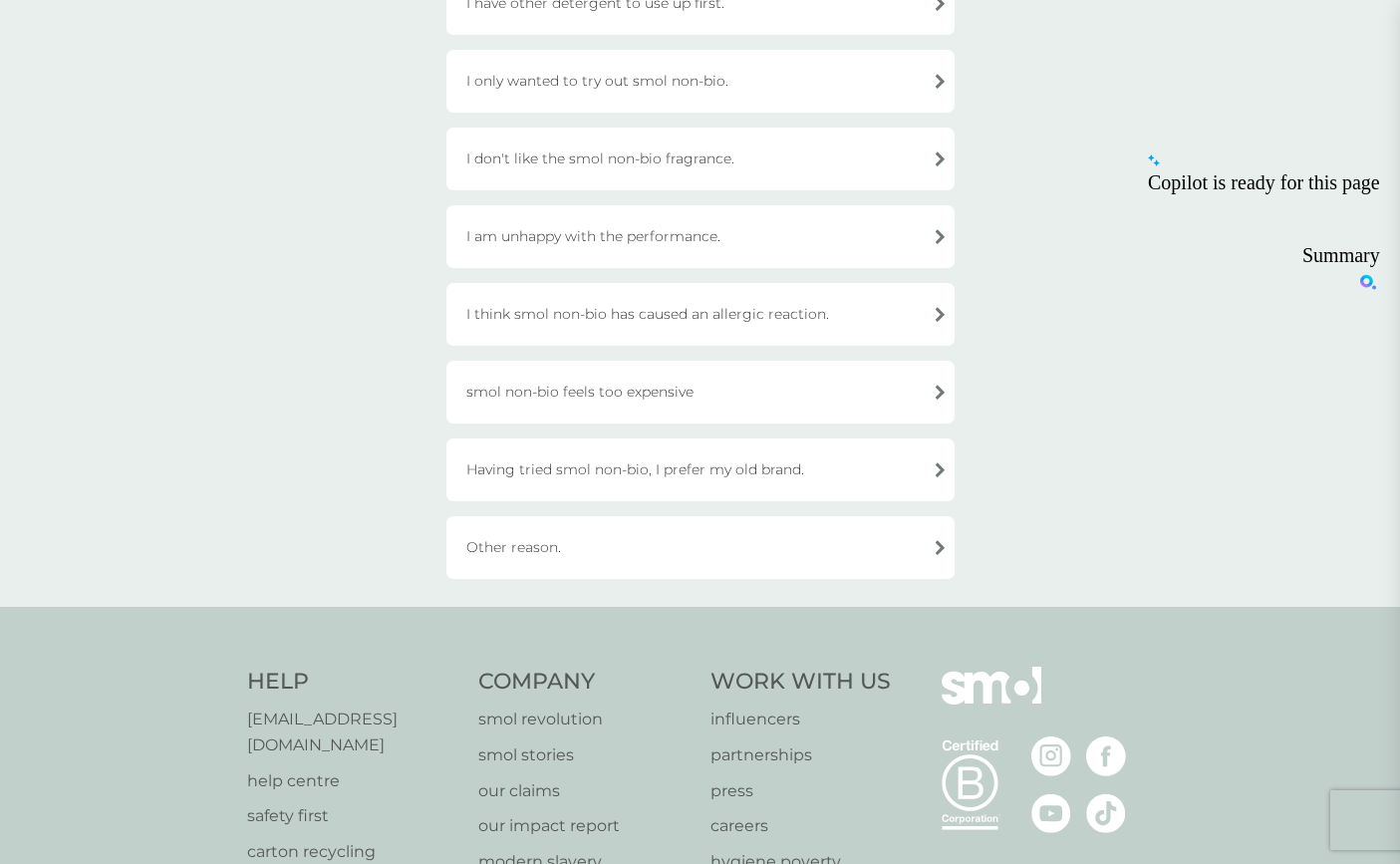 scroll, scrollTop: 593, scrollLeft: 0, axis: vertical 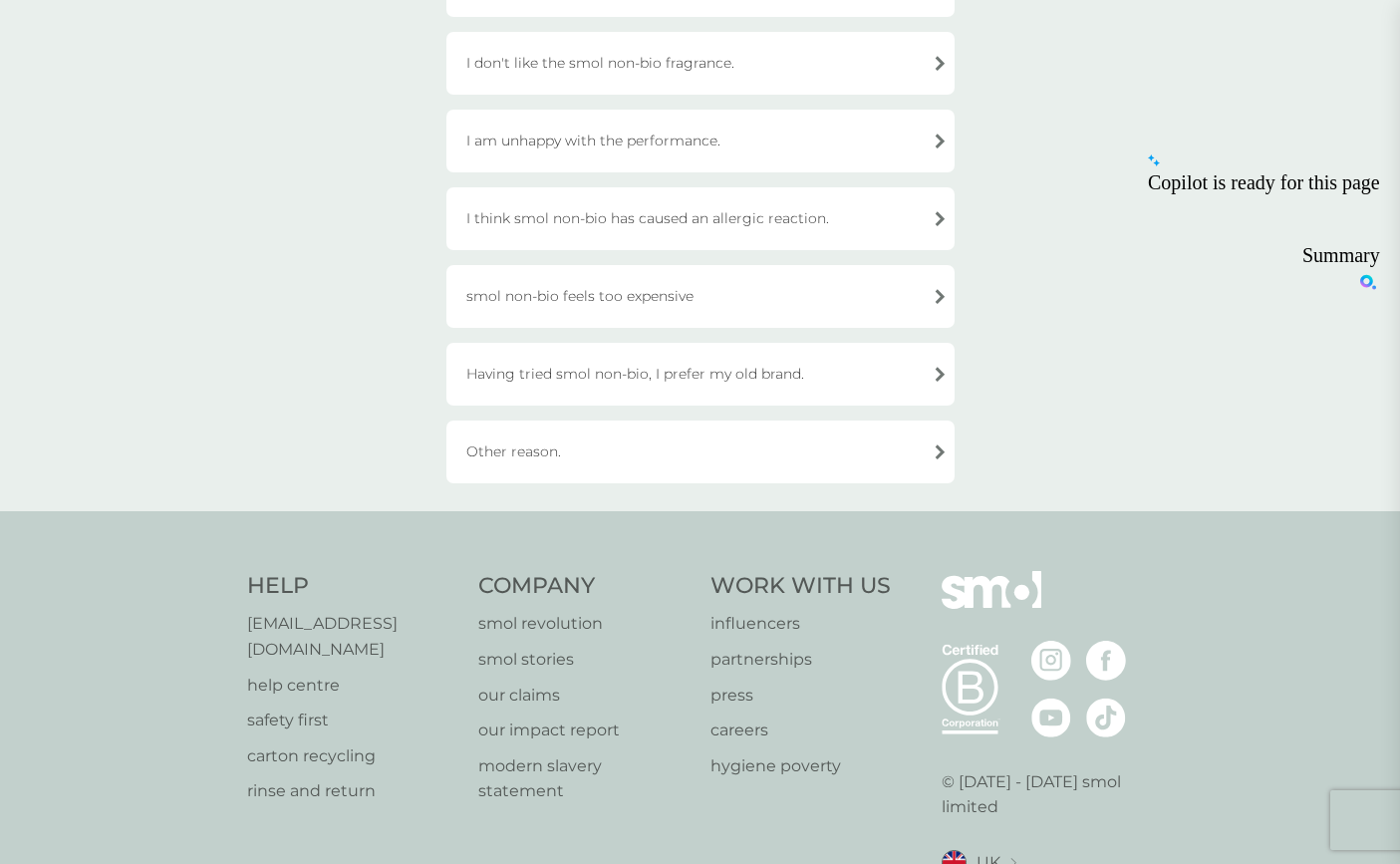 click on "Other reason." at bounding box center [700, 451] 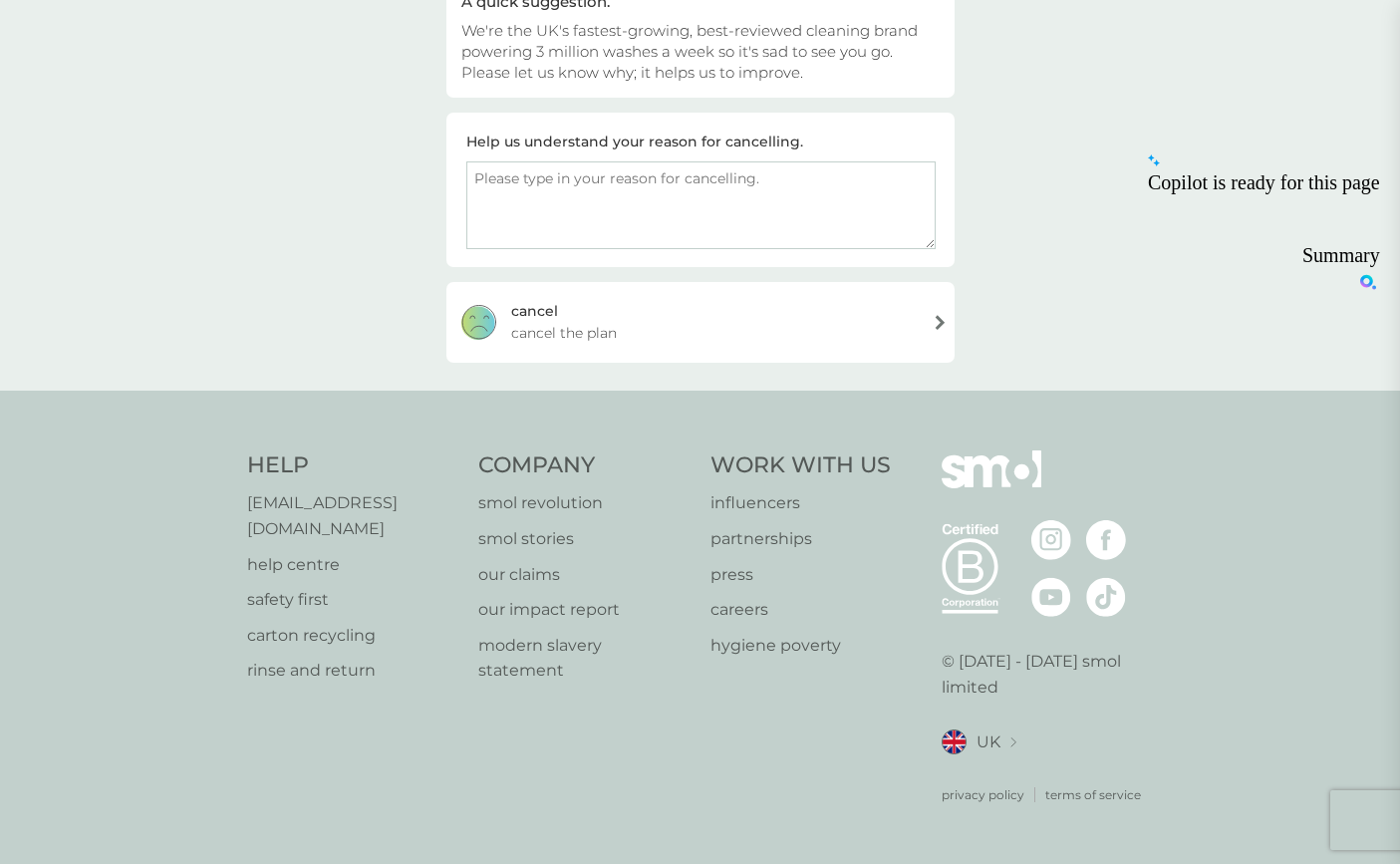 scroll, scrollTop: 210, scrollLeft: 0, axis: vertical 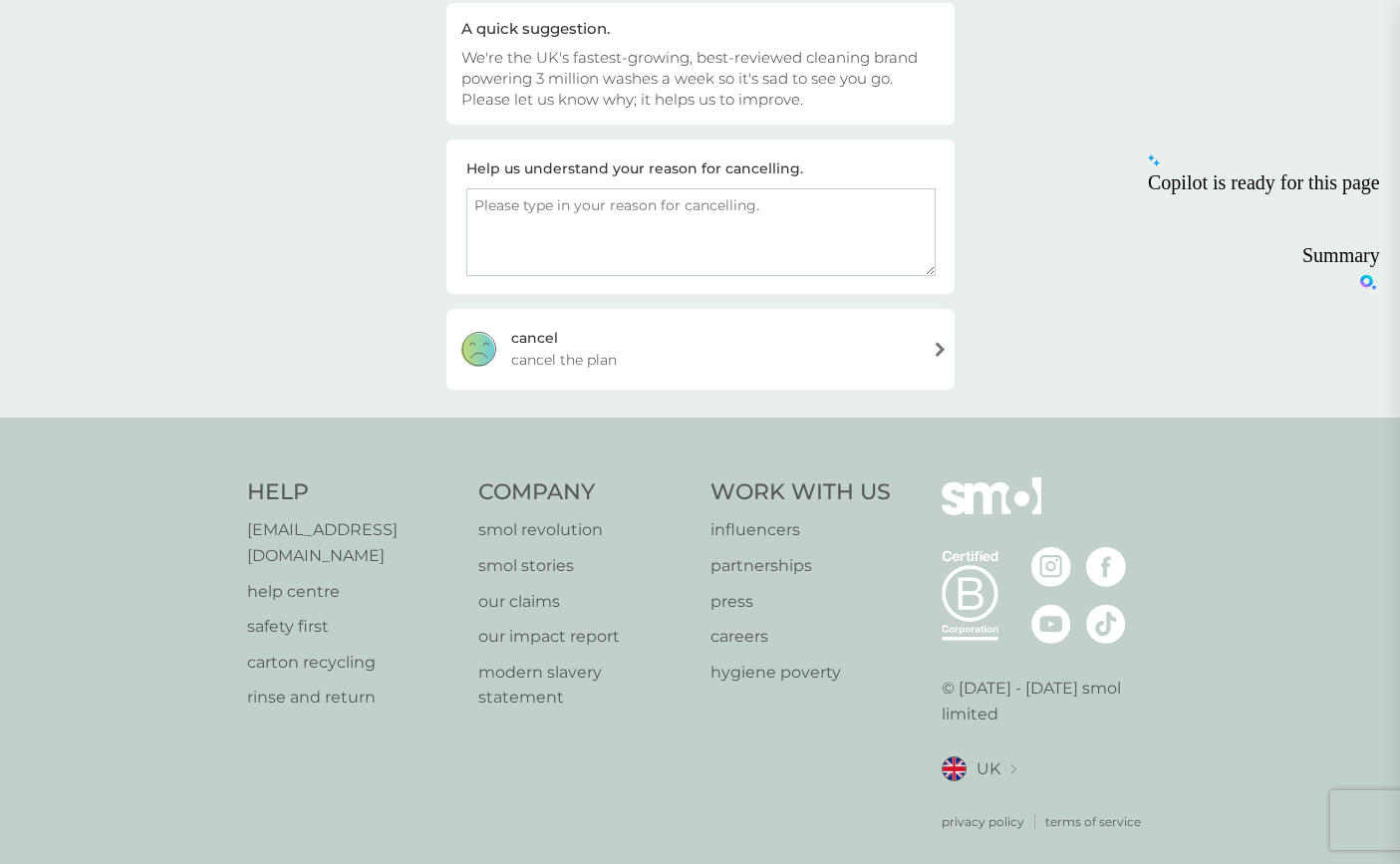 click on "cancel the plan" at bounding box center (564, 360) 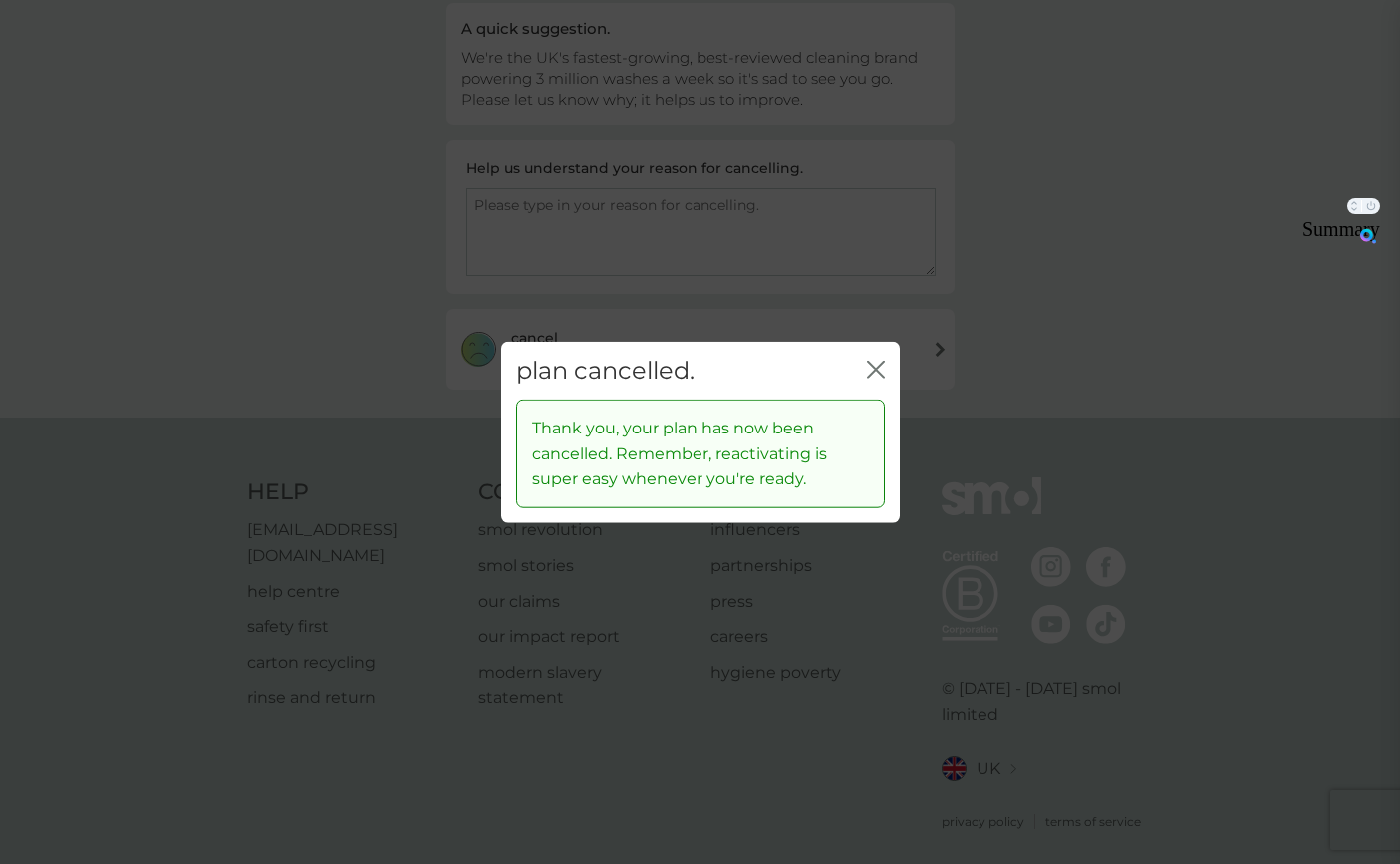 click on "close" 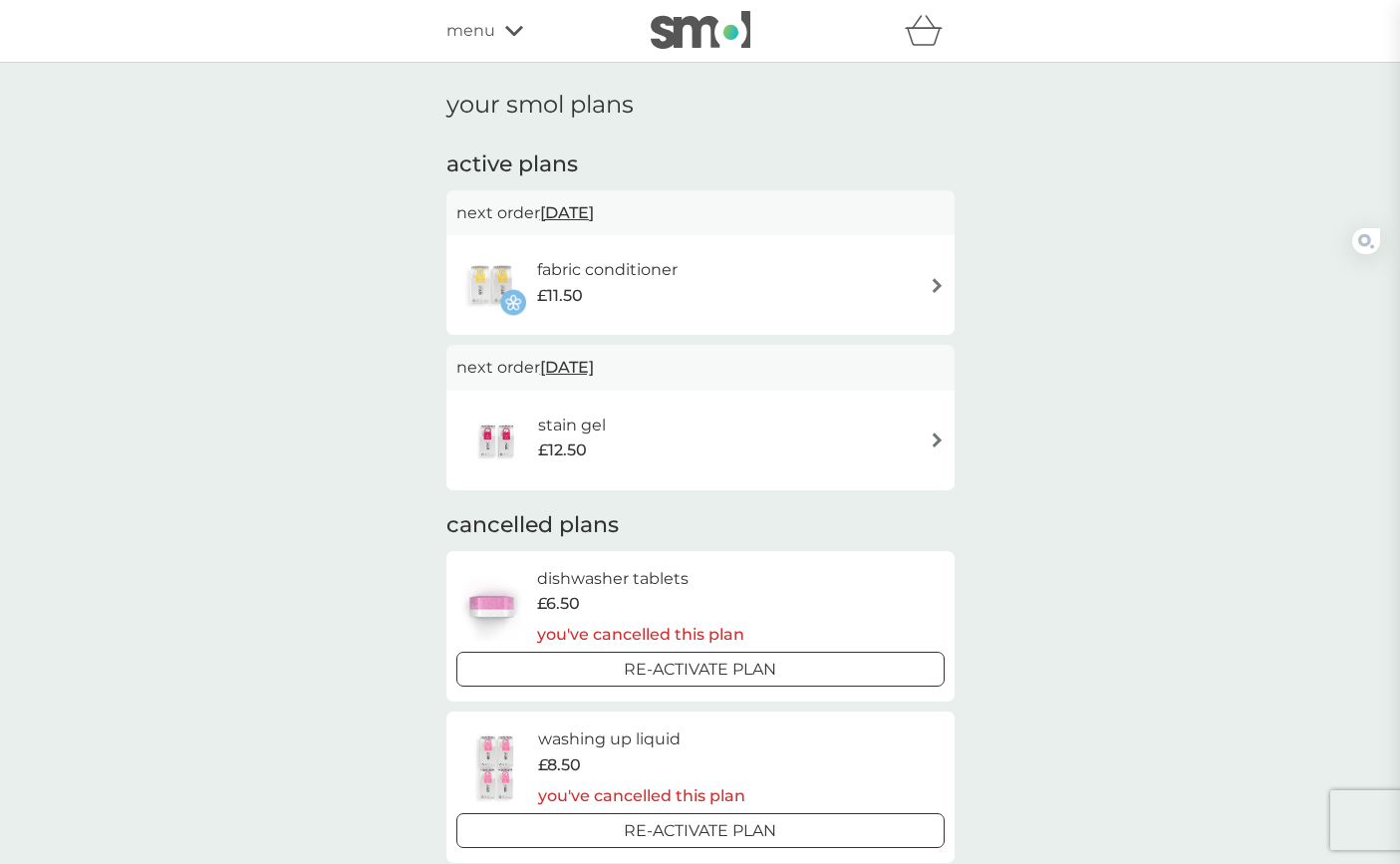 scroll, scrollTop: 0, scrollLeft: 0, axis: both 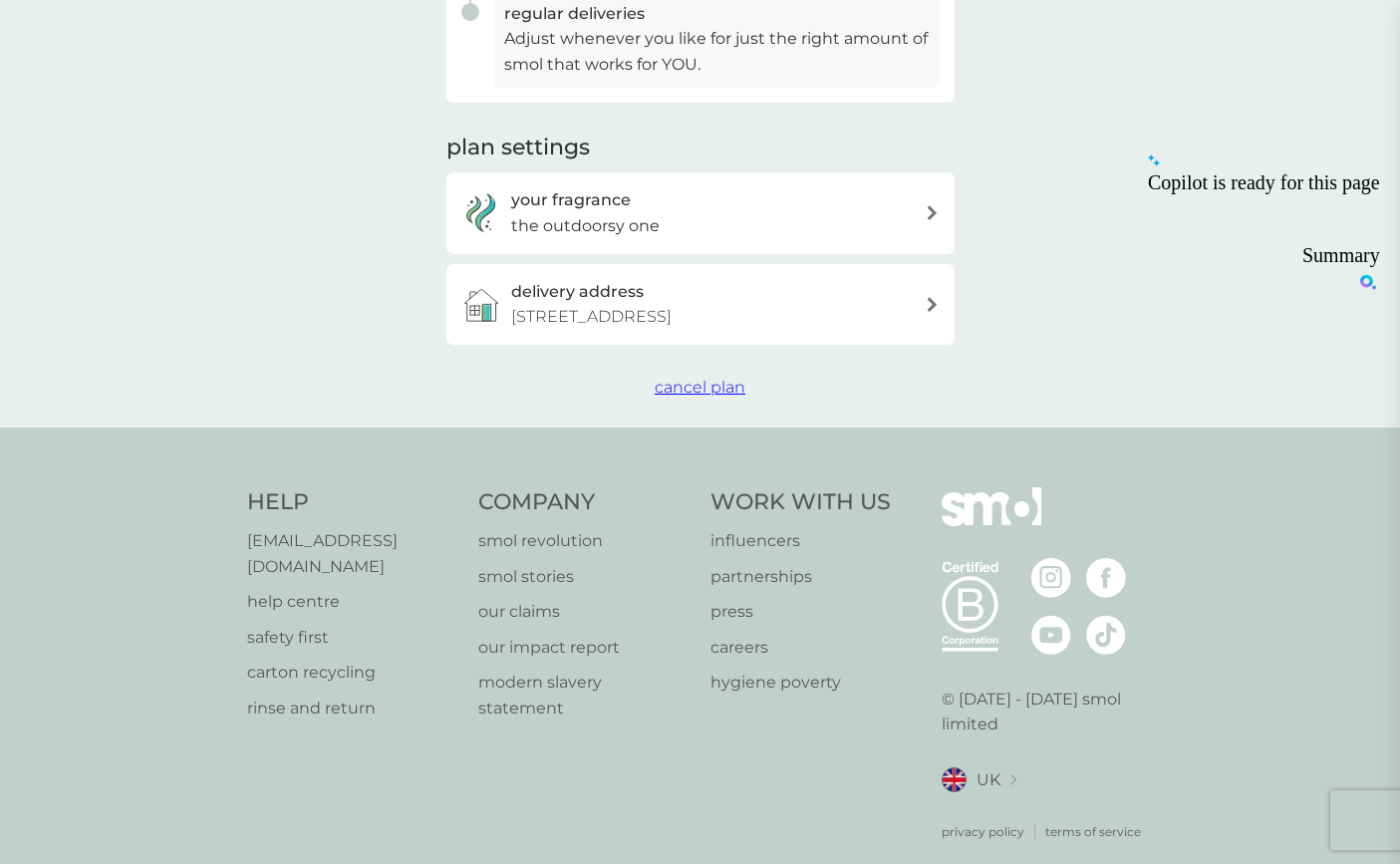 click on "cancel plan" at bounding box center (700, 387) 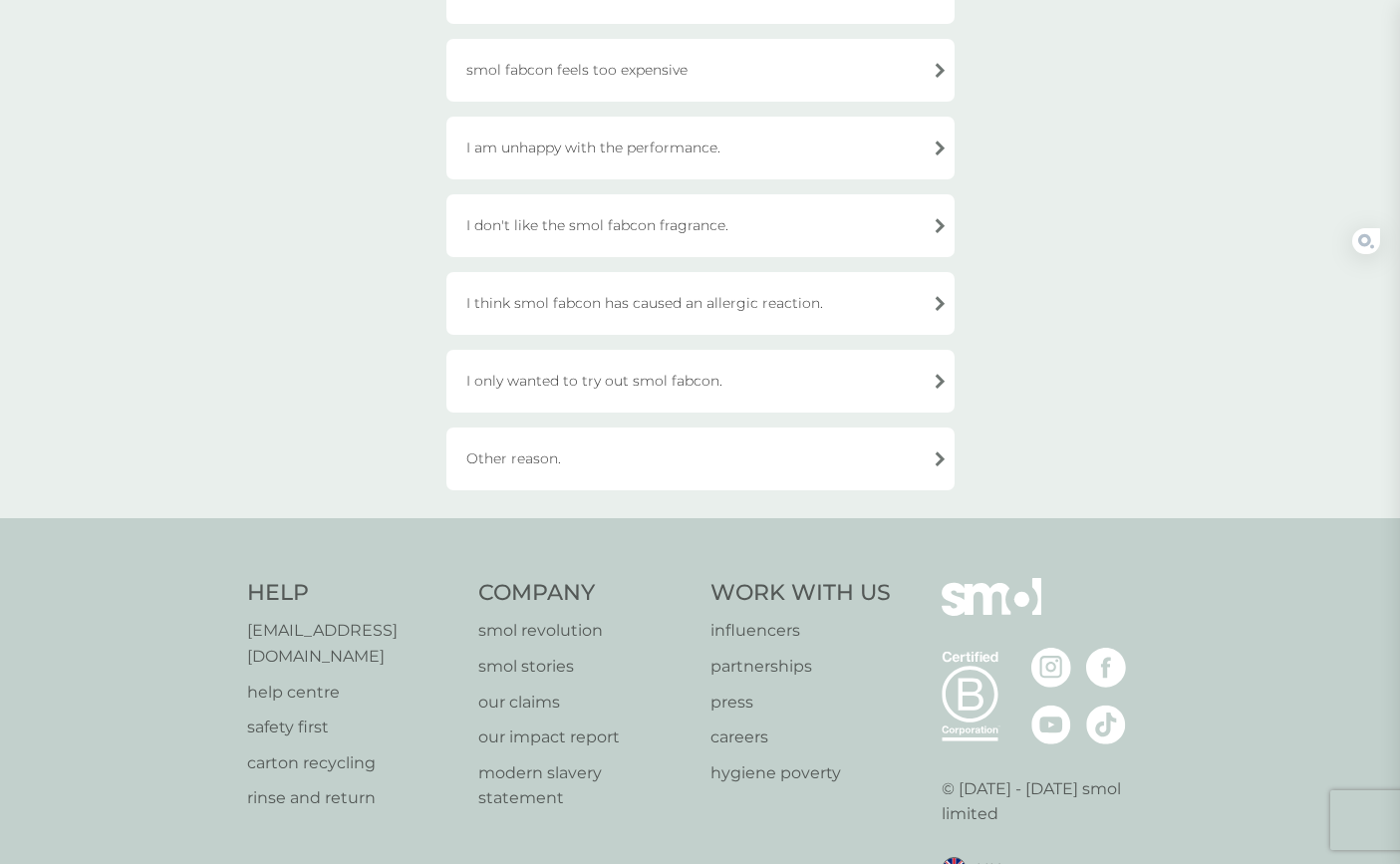 scroll, scrollTop: 630, scrollLeft: 0, axis: vertical 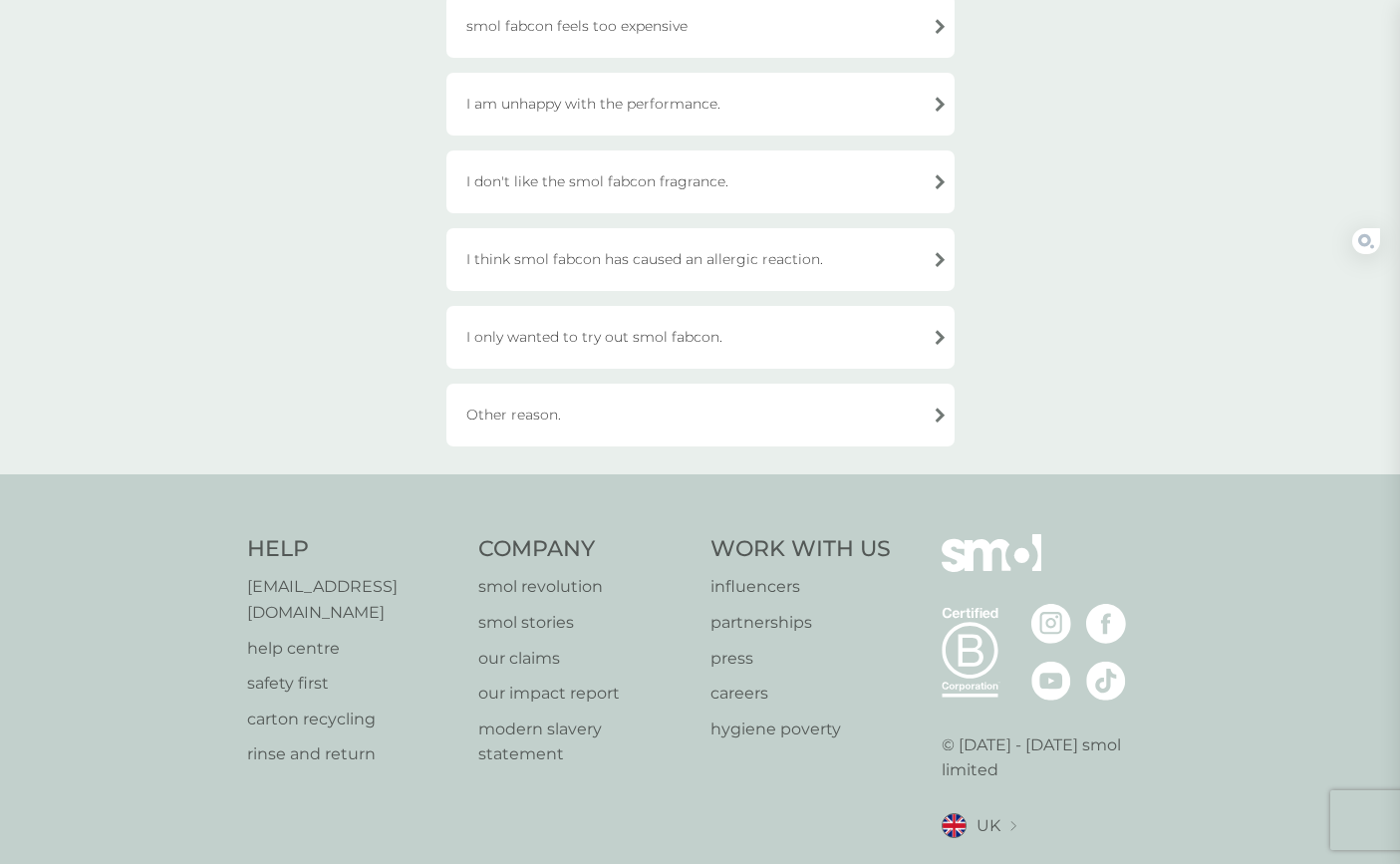 click on "Other reason." at bounding box center (700, 415) 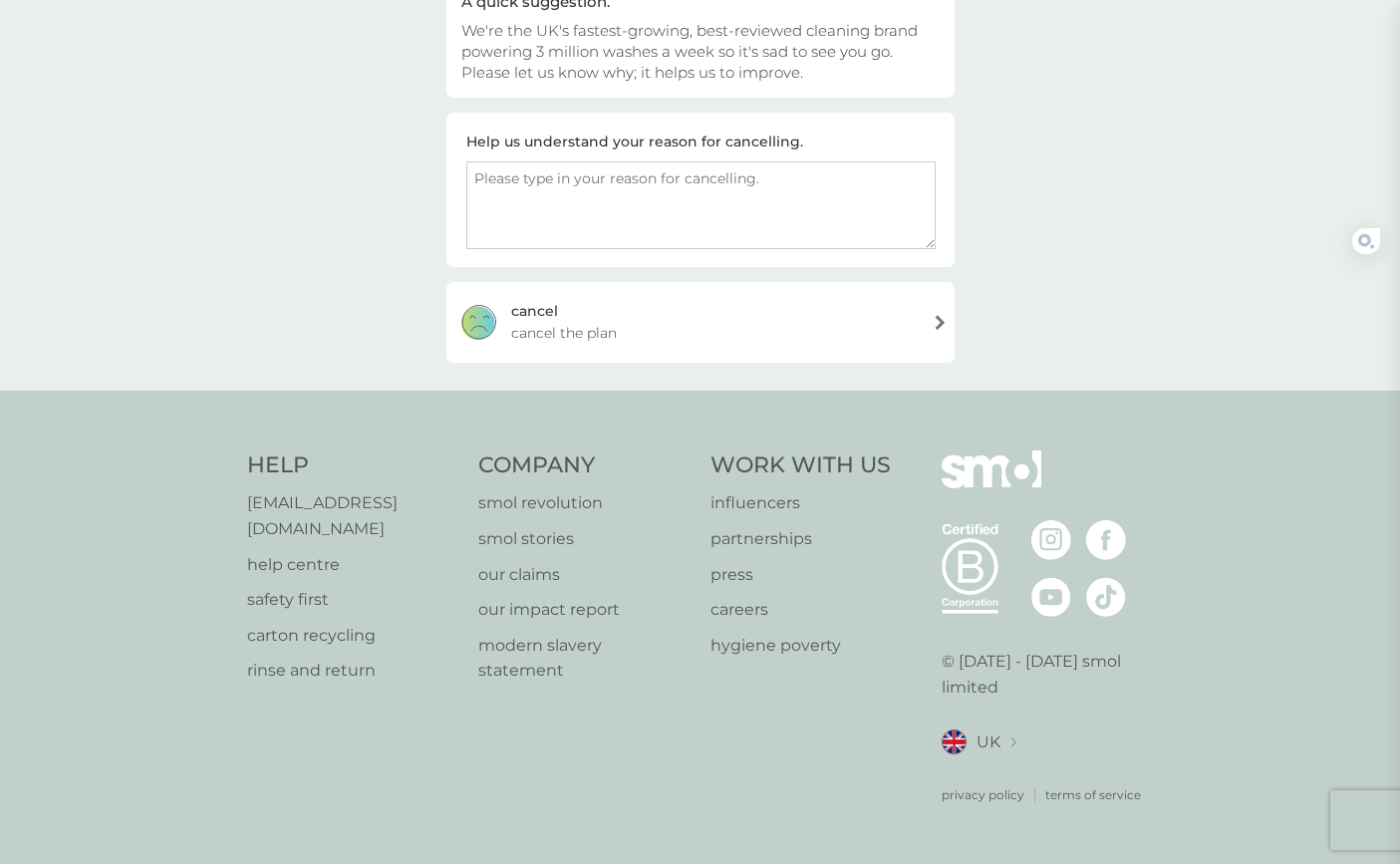 scroll, scrollTop: 210, scrollLeft: 0, axis: vertical 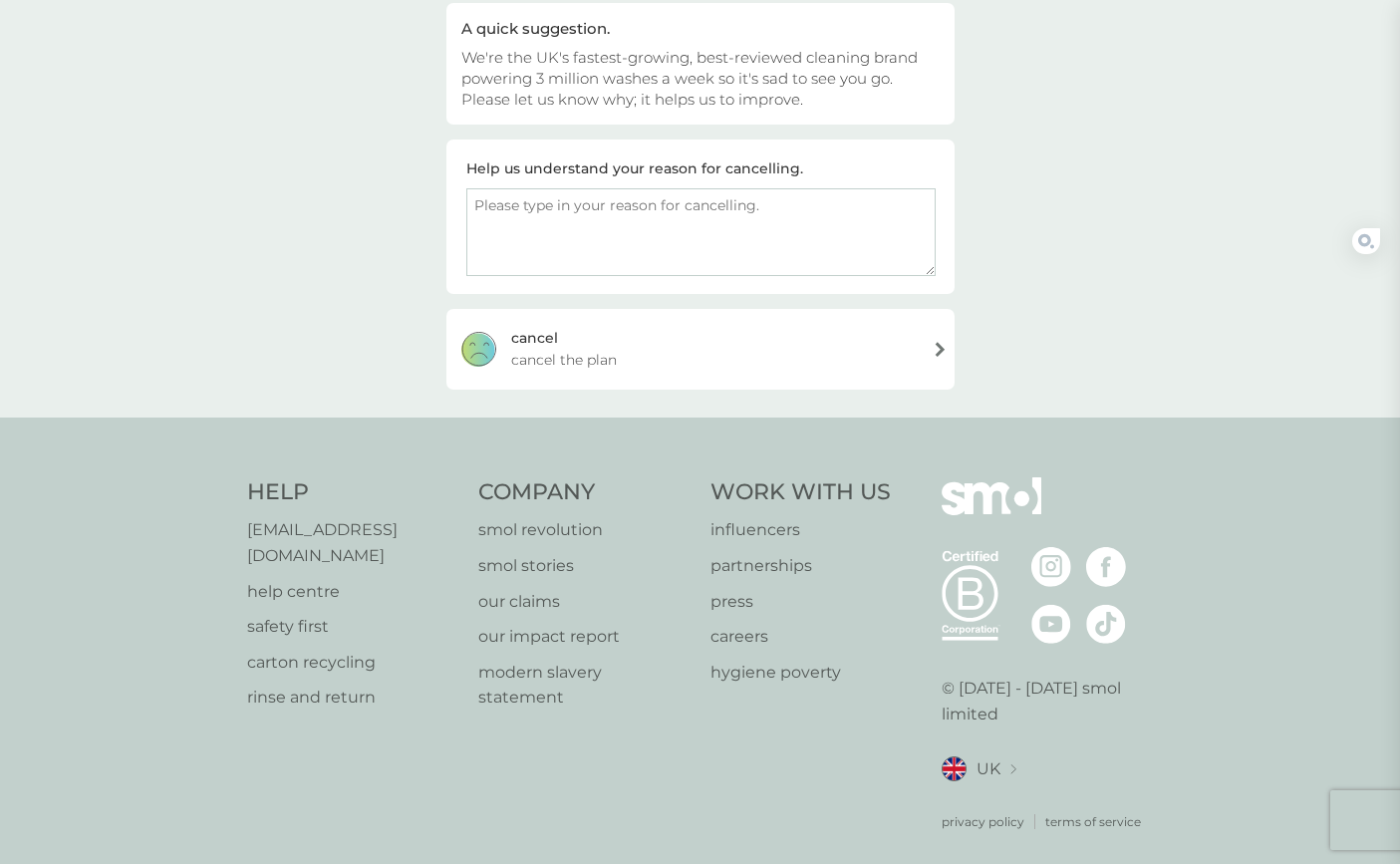 click on "[PERSON_NAME] the plan" at bounding box center (700, 349) 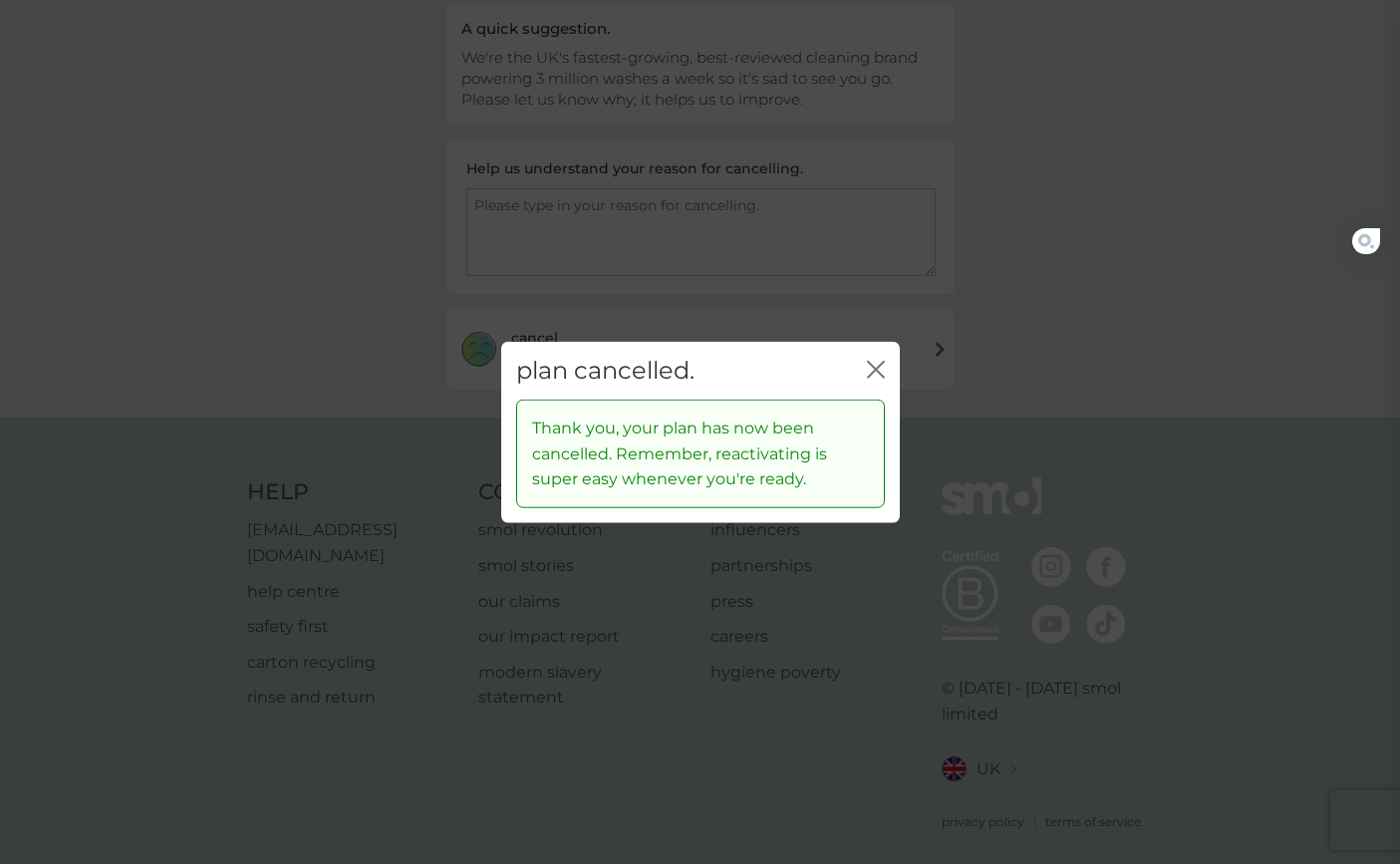 click 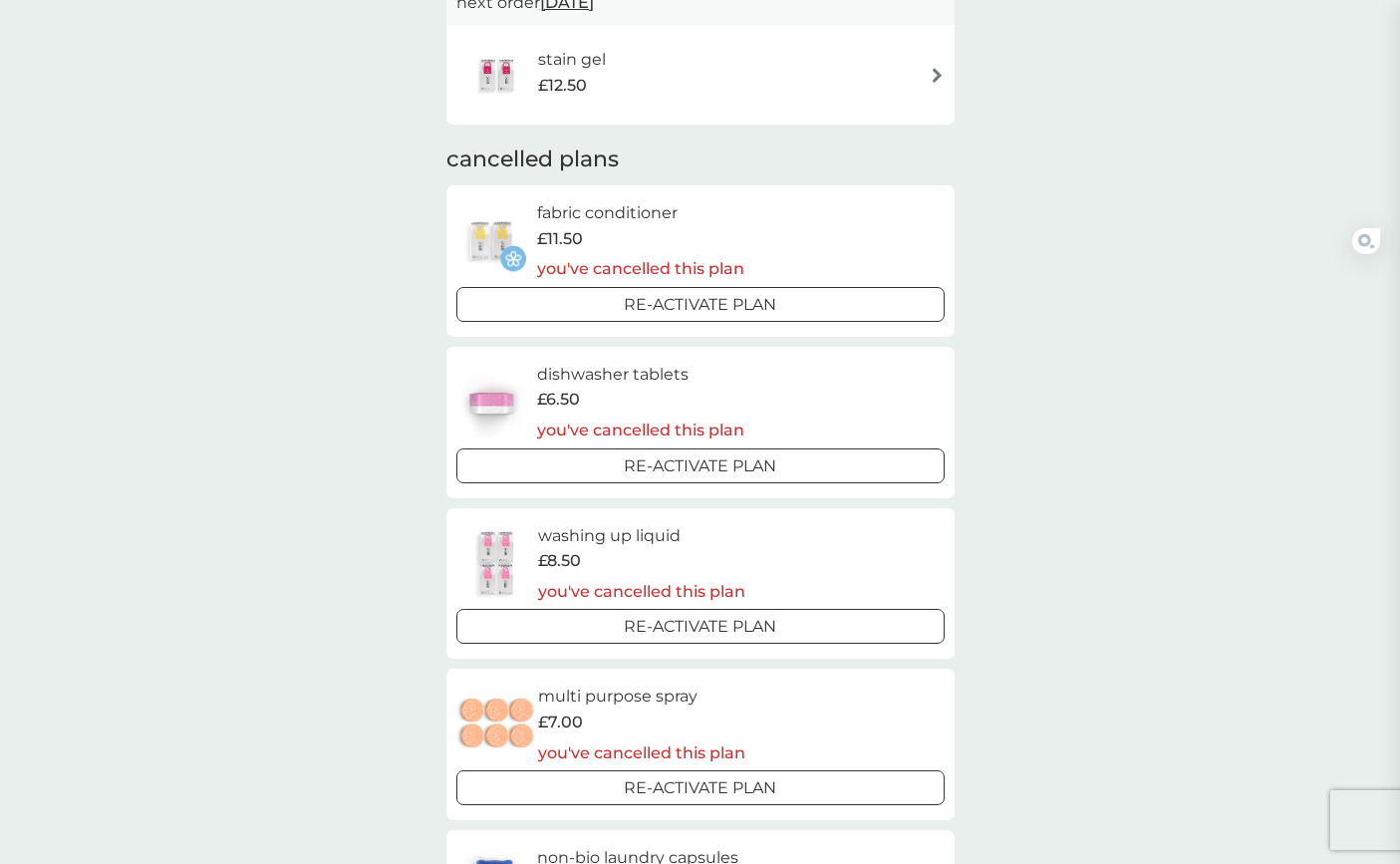 scroll, scrollTop: 0, scrollLeft: 0, axis: both 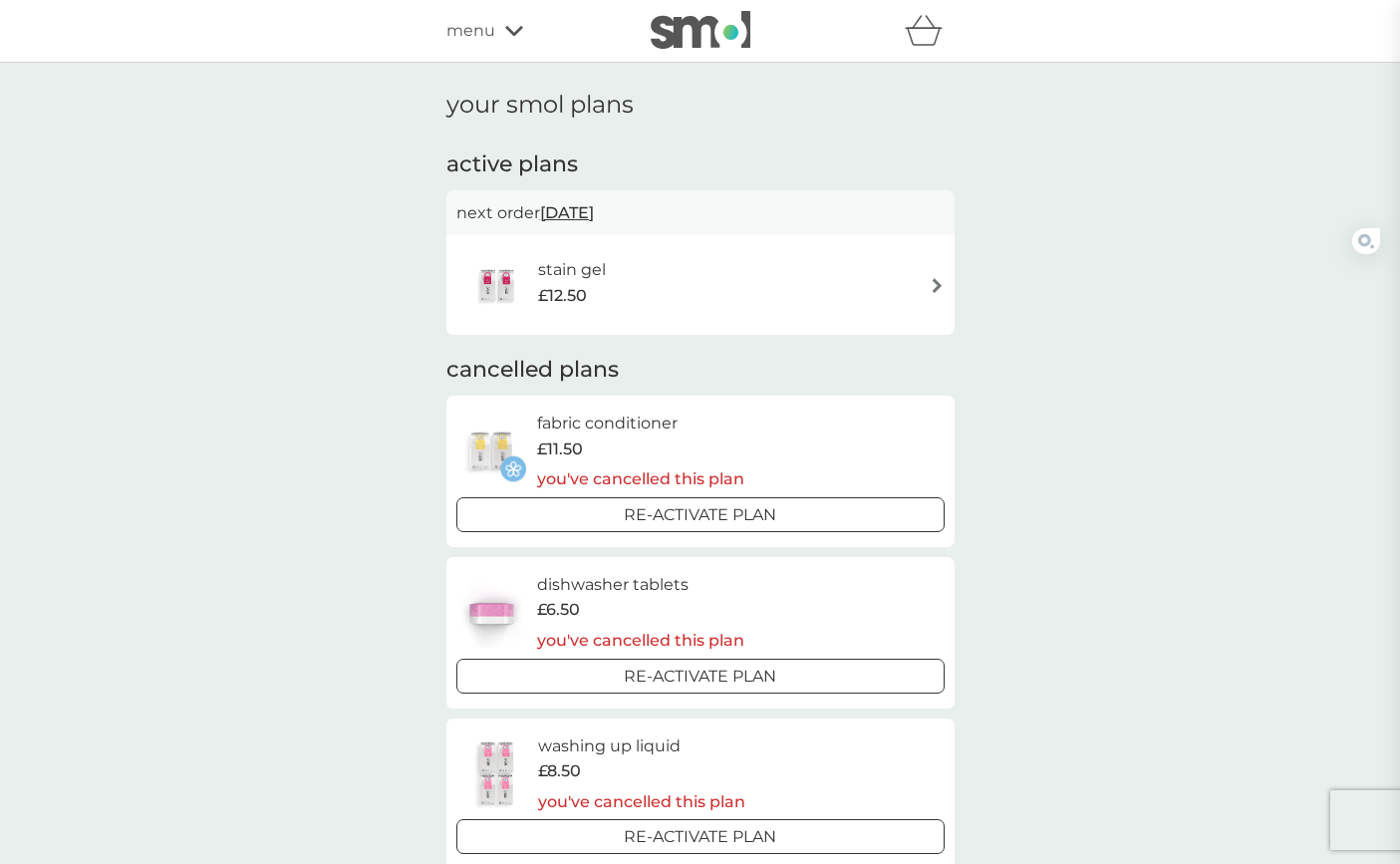 click on "stain gel £12.50" at bounding box center (700, 285) 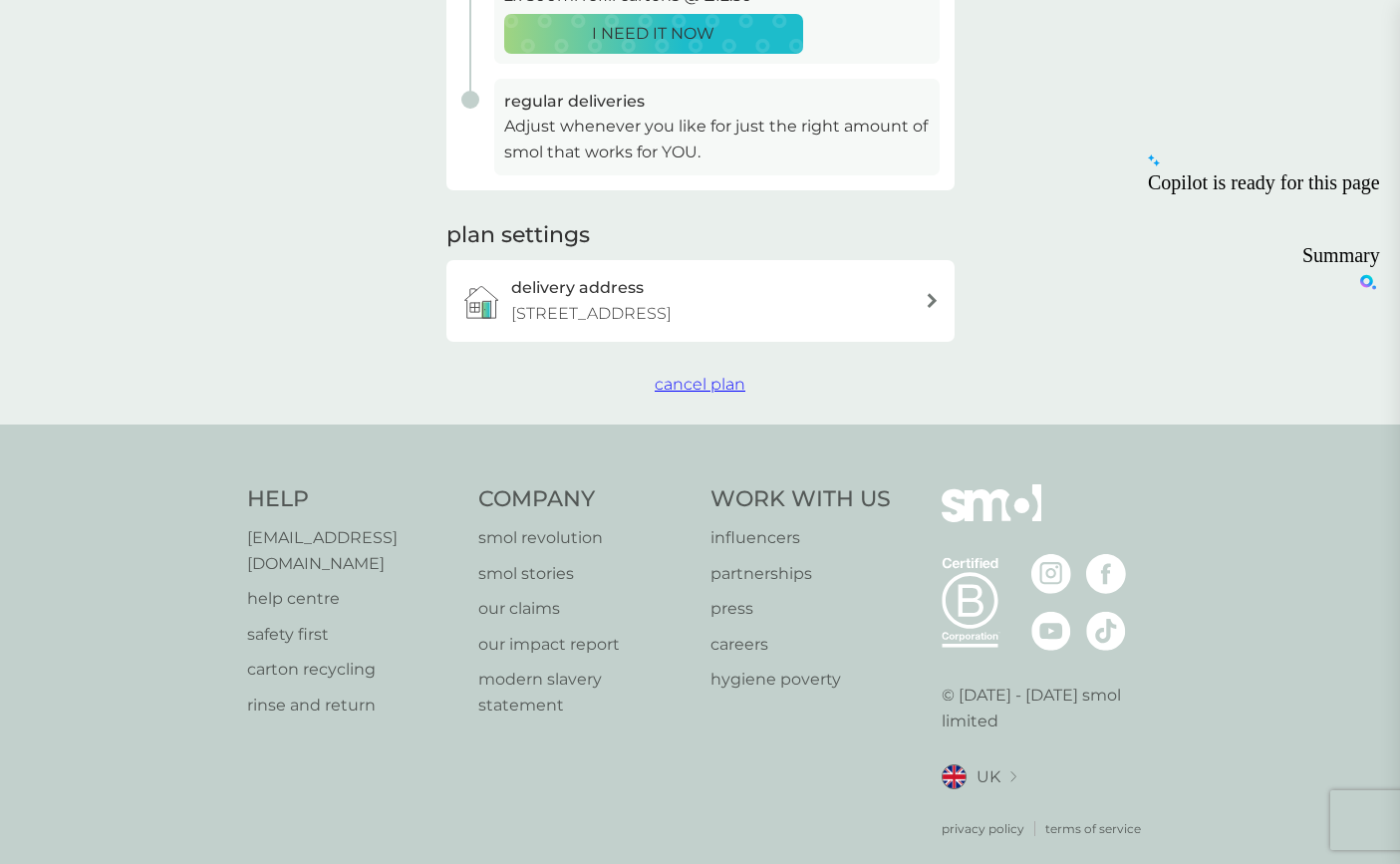 scroll, scrollTop: 493, scrollLeft: 0, axis: vertical 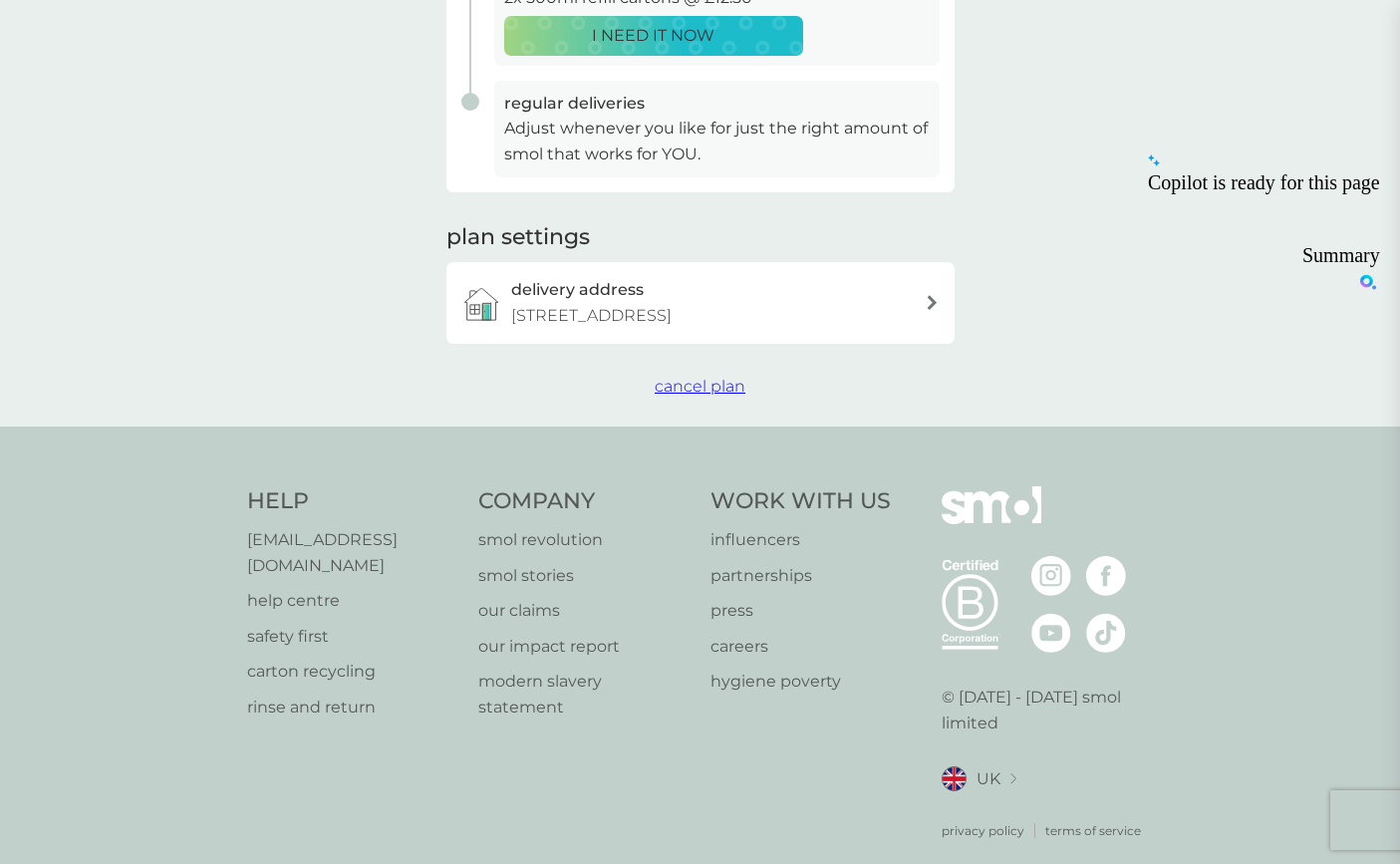click on "cancel plan" at bounding box center (700, 386) 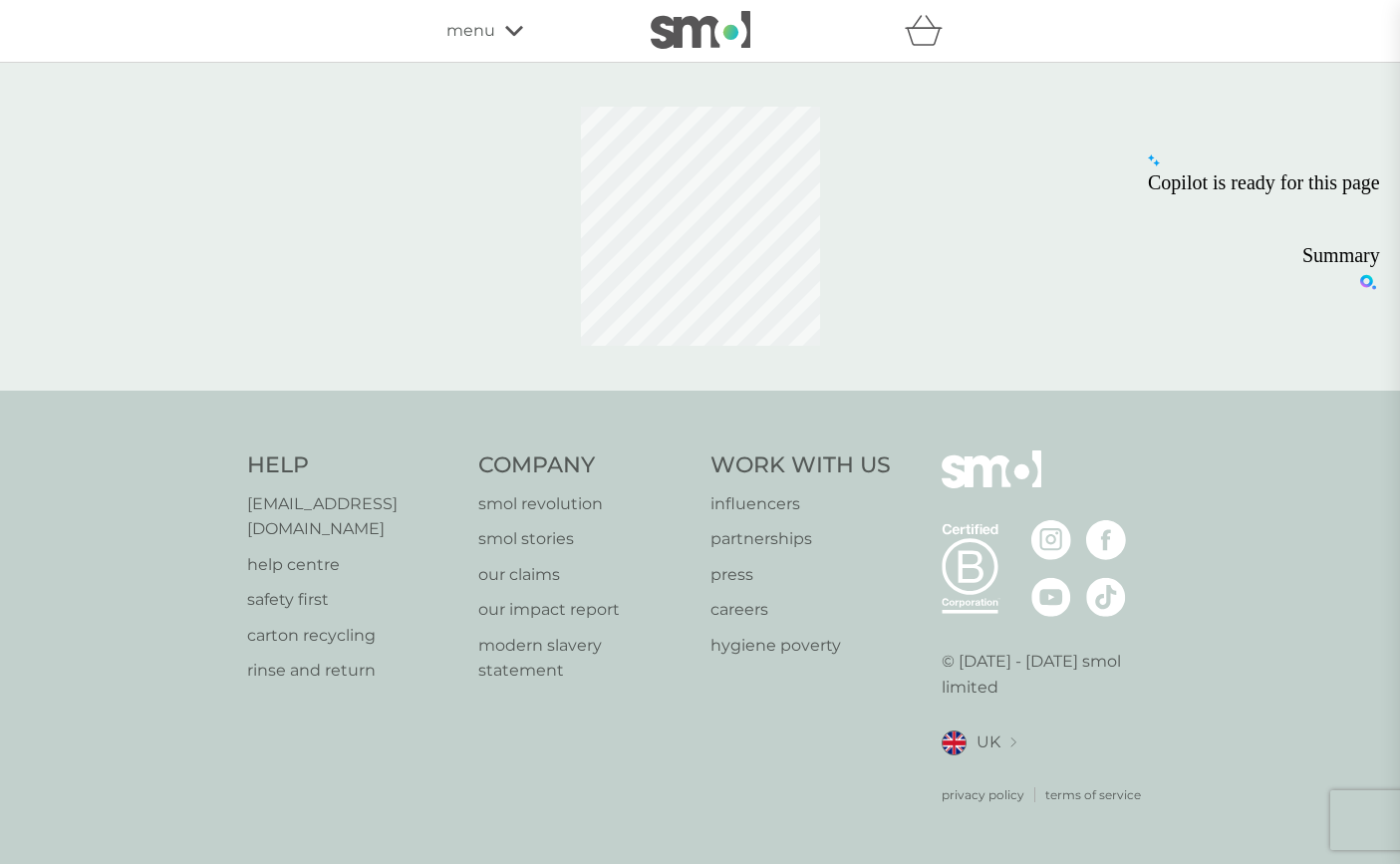 scroll, scrollTop: 0, scrollLeft: 0, axis: both 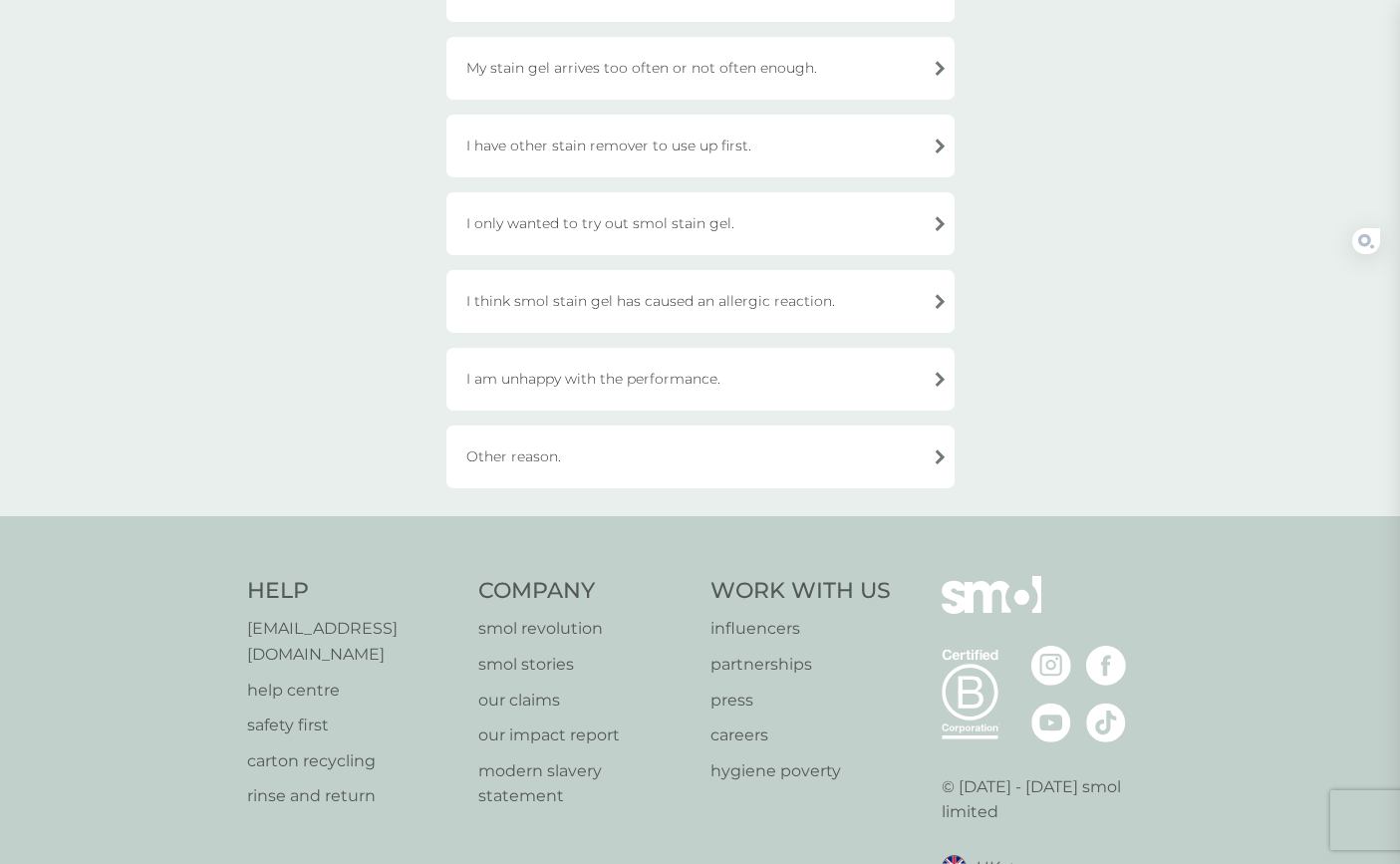 click on "Other reason." at bounding box center [700, 456] 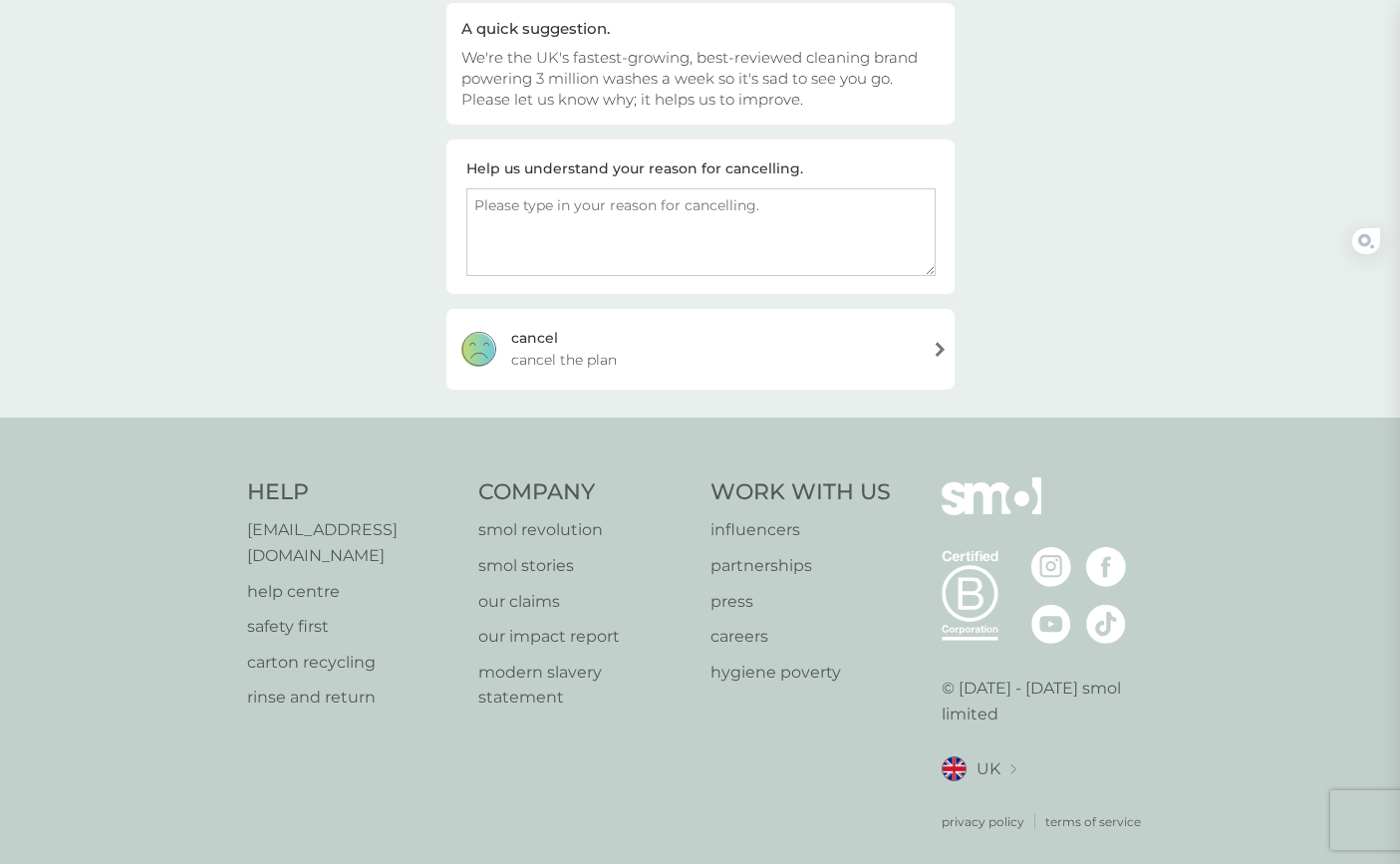 click on "[PERSON_NAME] the plan" at bounding box center [700, 349] 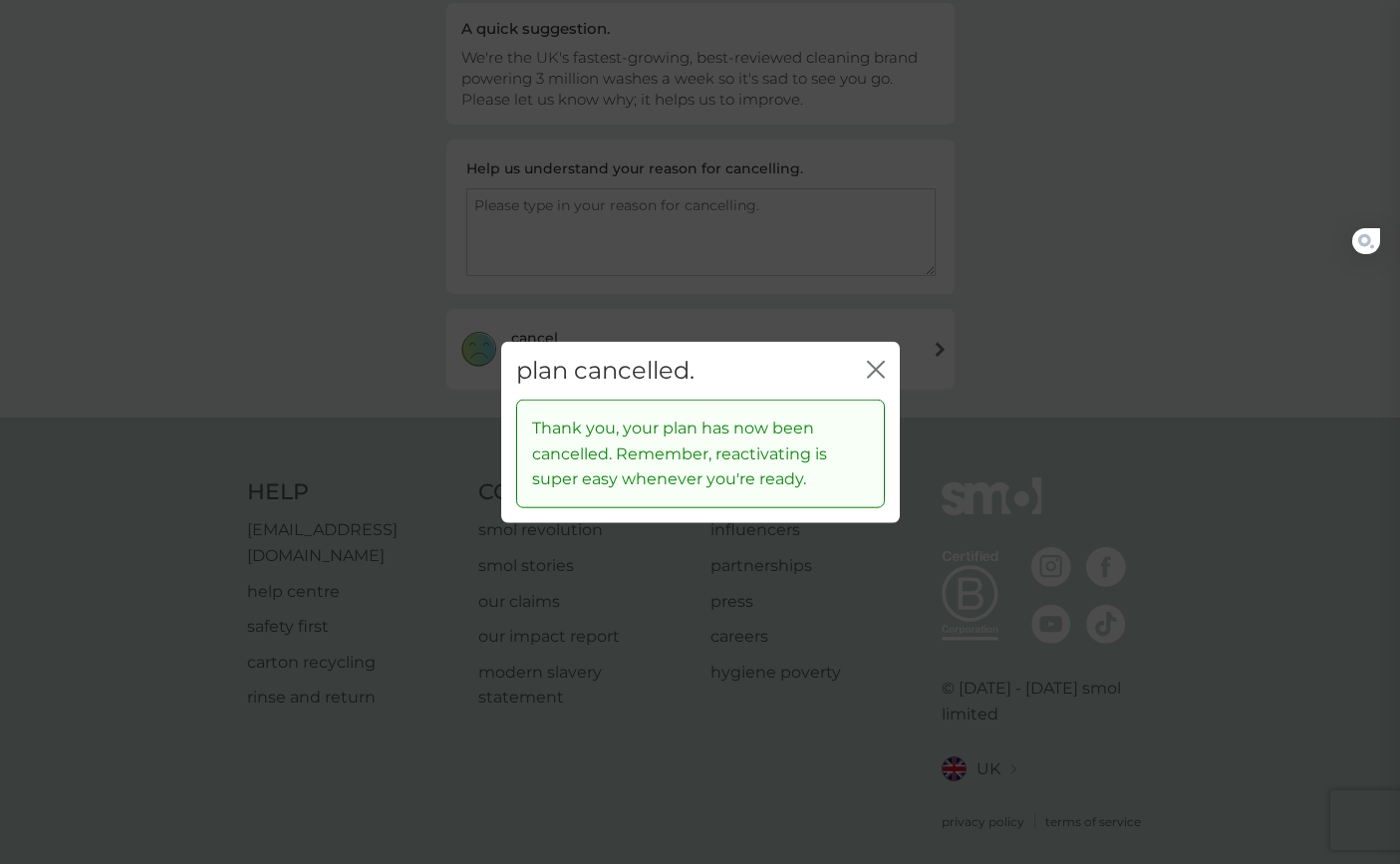 click on "close" 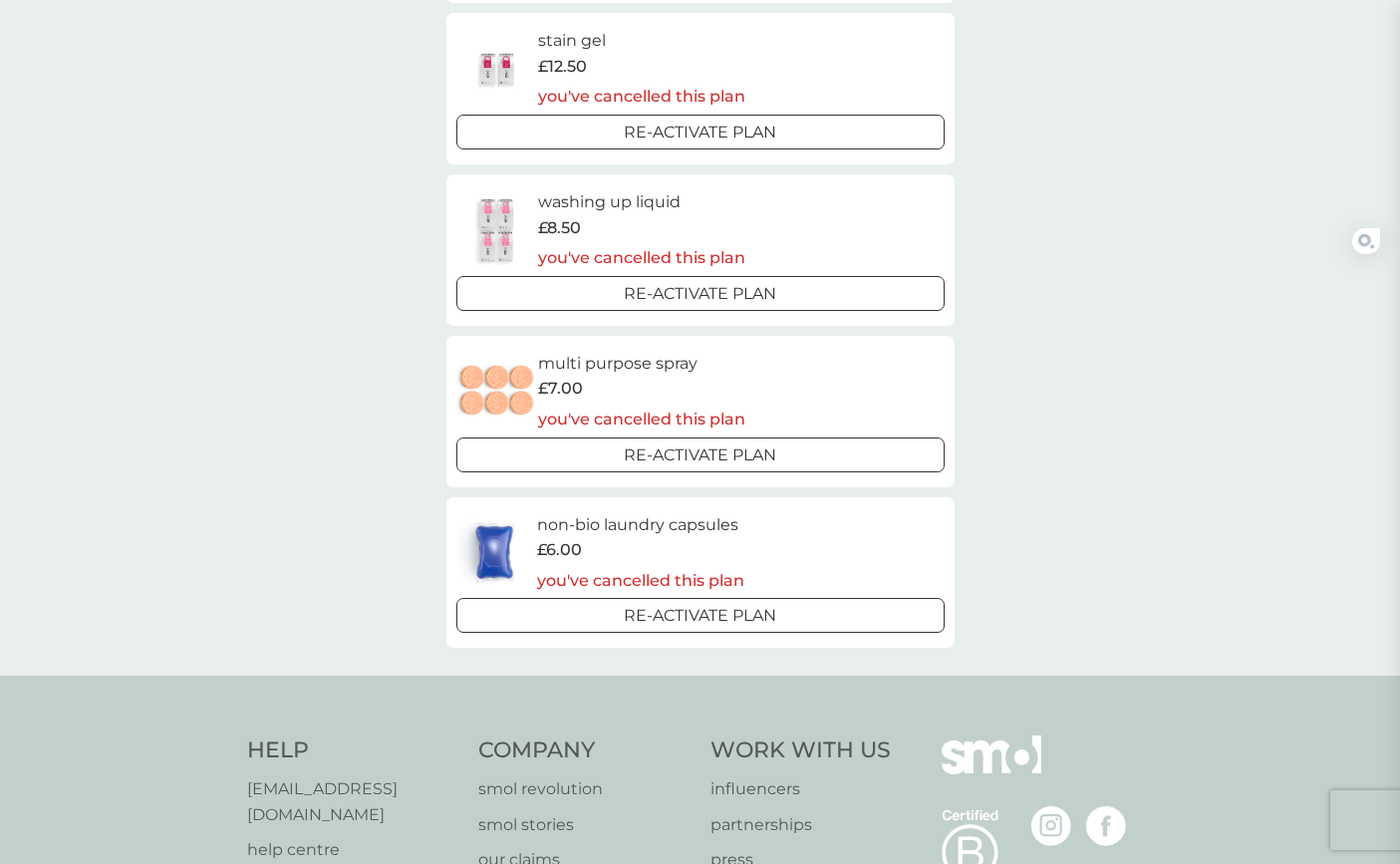 scroll, scrollTop: 546, scrollLeft: 0, axis: vertical 